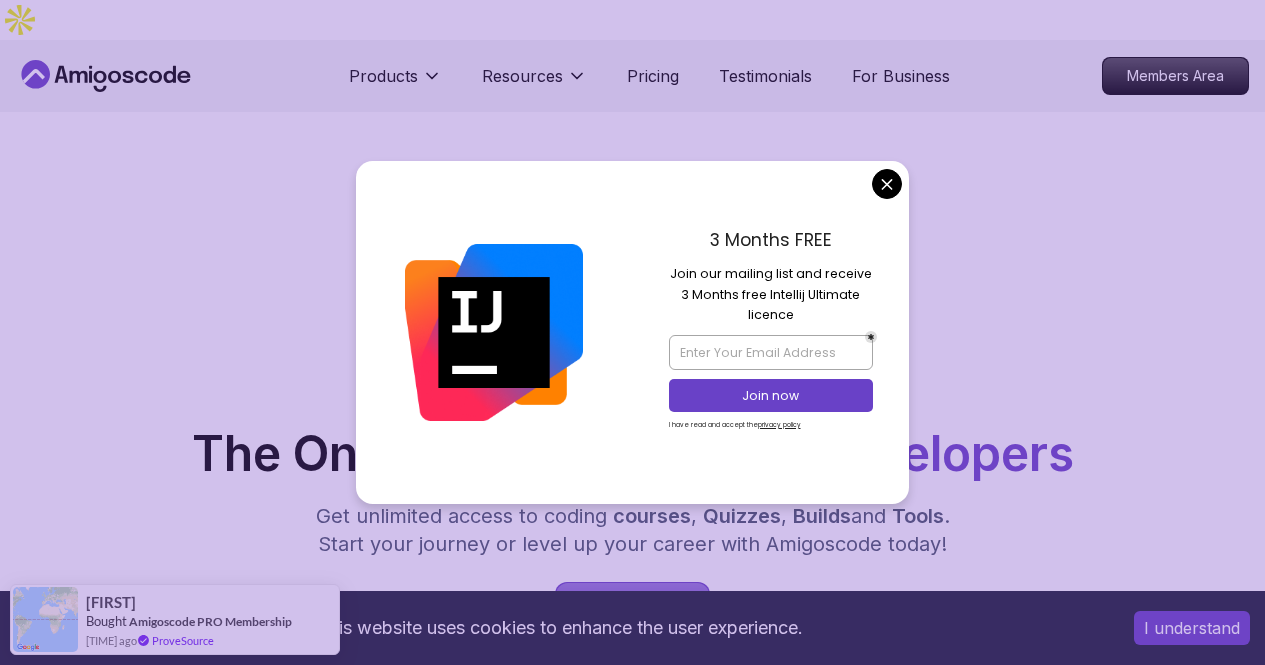 scroll, scrollTop: 1480, scrollLeft: 0, axis: vertical 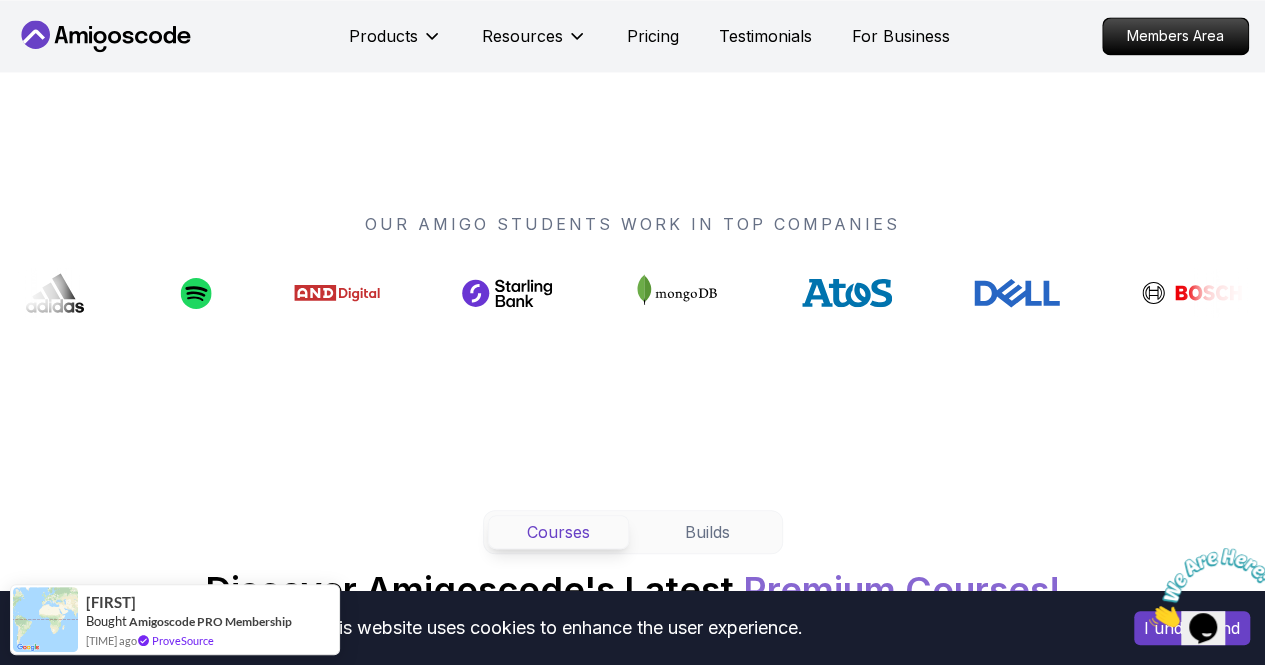 click on "This website uses cookies to enhance the user experience. I understand Products Resources Pricing Testimonials For Business Members Area Products Resources Pricing Testimonials For Business Members Area Jogh Long Spring Developer Advocate "Amigoscode Does a pretty good job, and consistently too, covering Spring and for that, I'm very Appreciative" The One-Stop Platform for   Developers Get unlimited access to coding   courses ,   Quizzes ,   Builds  and   Tools . Start your journey or level up your career with Amigoscode today! Start for Free https://amigoscode.com/dashboard OUR AMIGO STUDENTS WORK IN TOP COMPANIES Courses Builds Discover Amigoscode's Latest   Premium Courses! Get unlimited access to coding   courses ,   Quizzes ,   Builds  and   Tools . Start your journey or level up your career with Amigoscode today! Browse all  courses Advanced Spring Boot Pro Dive deep into Spring Boot with our advanced course, designed to take your skills from intermediate to expert level. NEW Spring Boot for Beginners" at bounding box center (632, 4818) 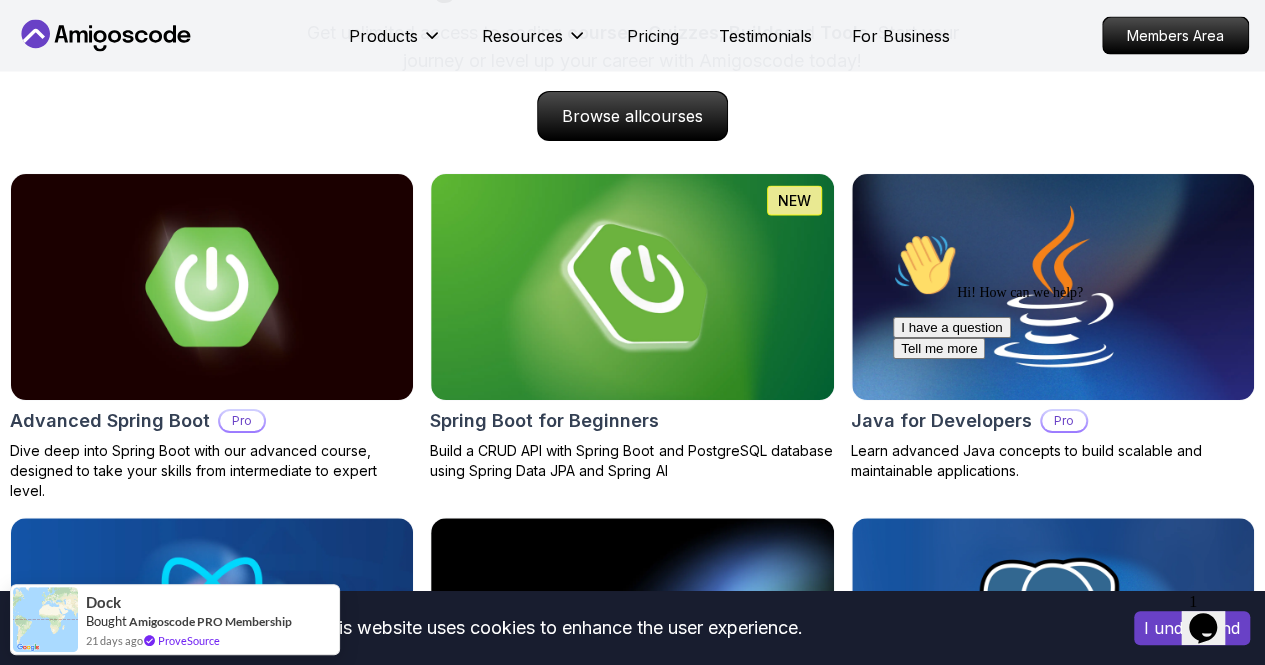 scroll, scrollTop: 2086, scrollLeft: 0, axis: vertical 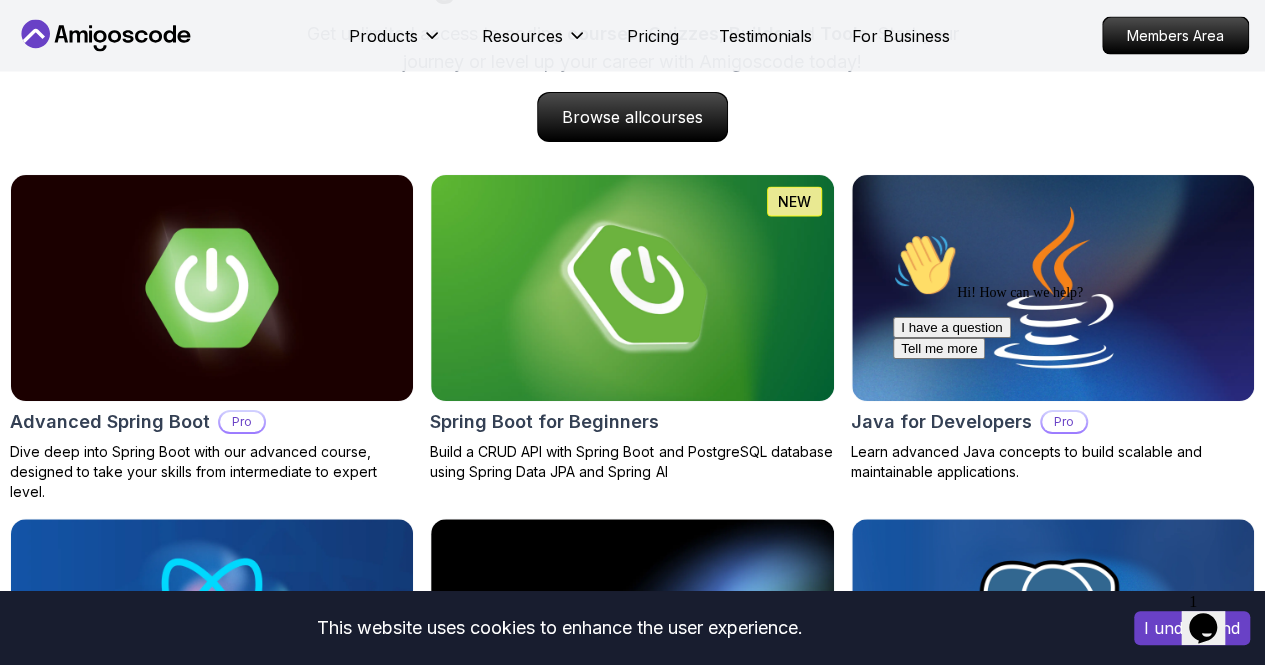 click on "I understand" at bounding box center [1192, 628] 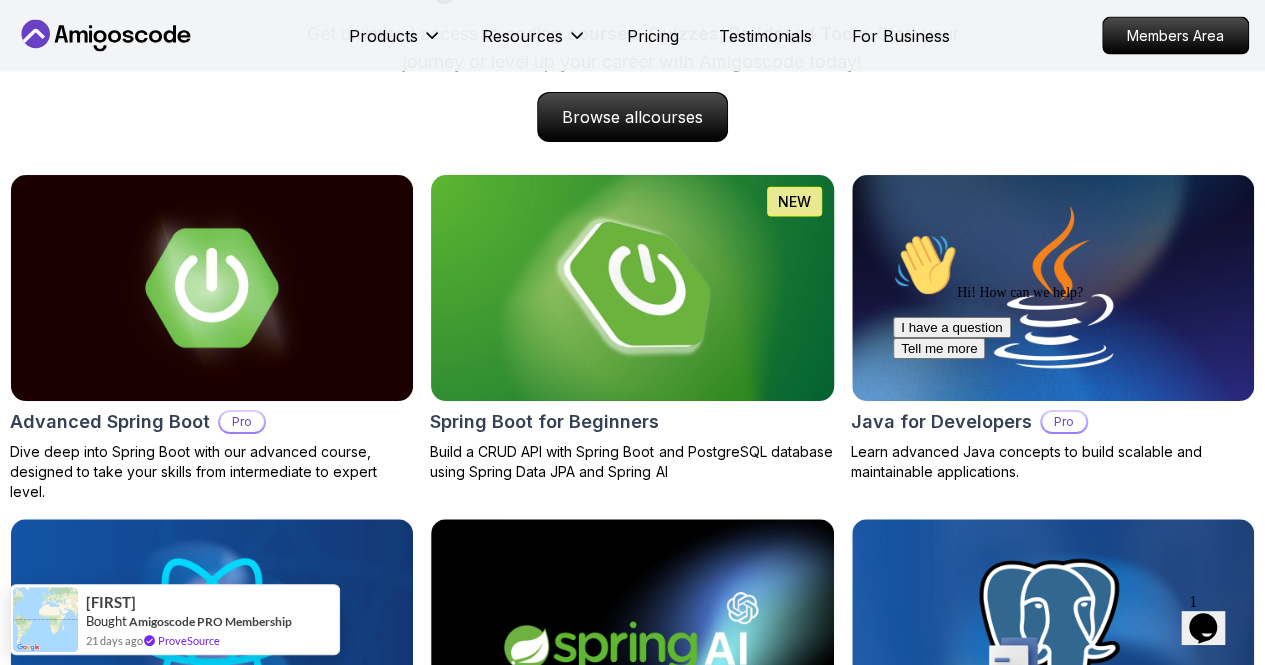 click at bounding box center (632, 288) 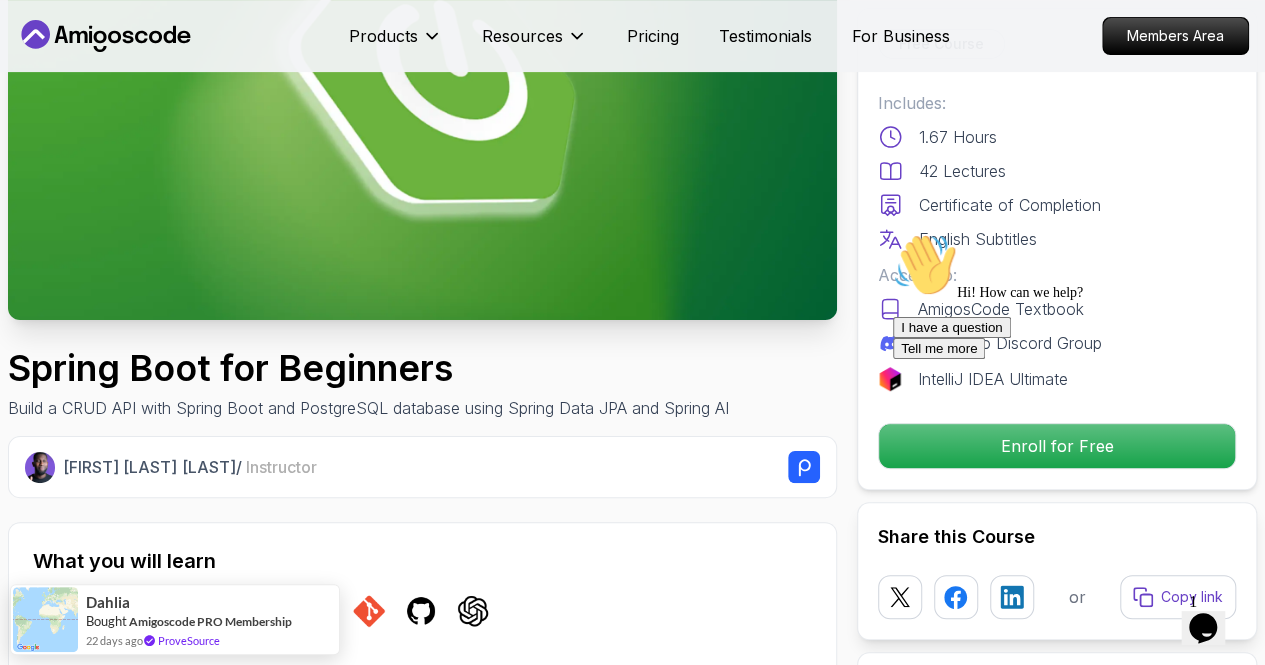 scroll, scrollTop: 0, scrollLeft: 0, axis: both 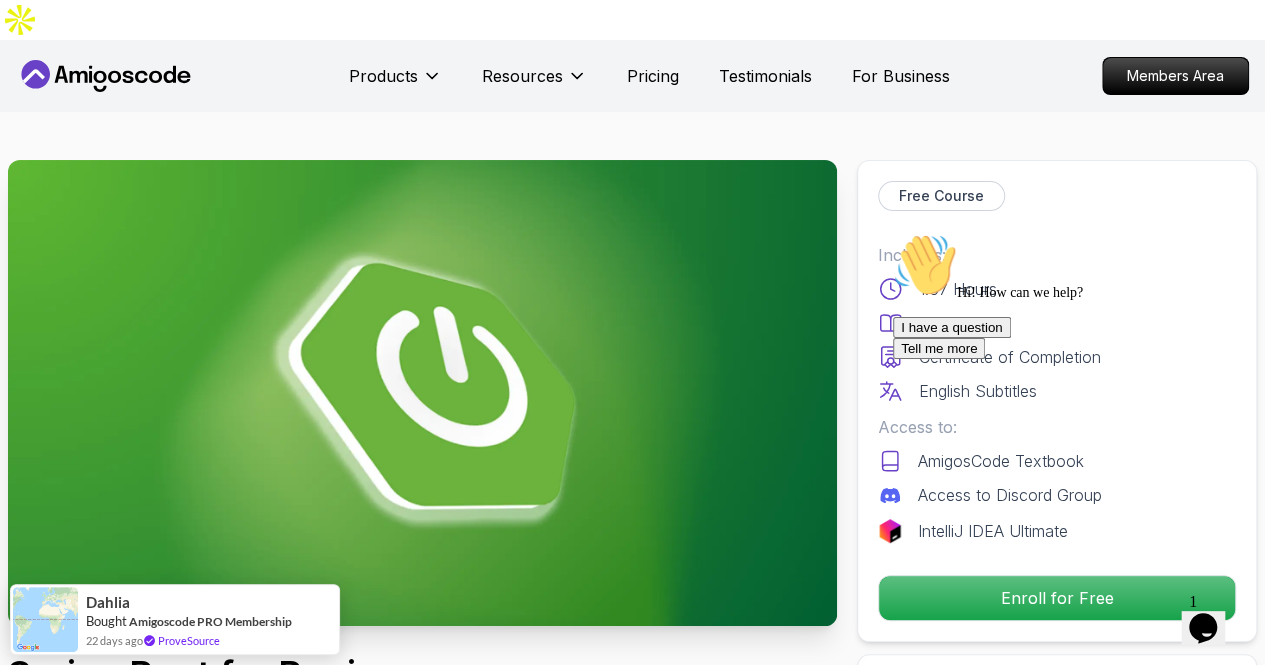 click on "I have a question Tell me more" at bounding box center [1073, 338] 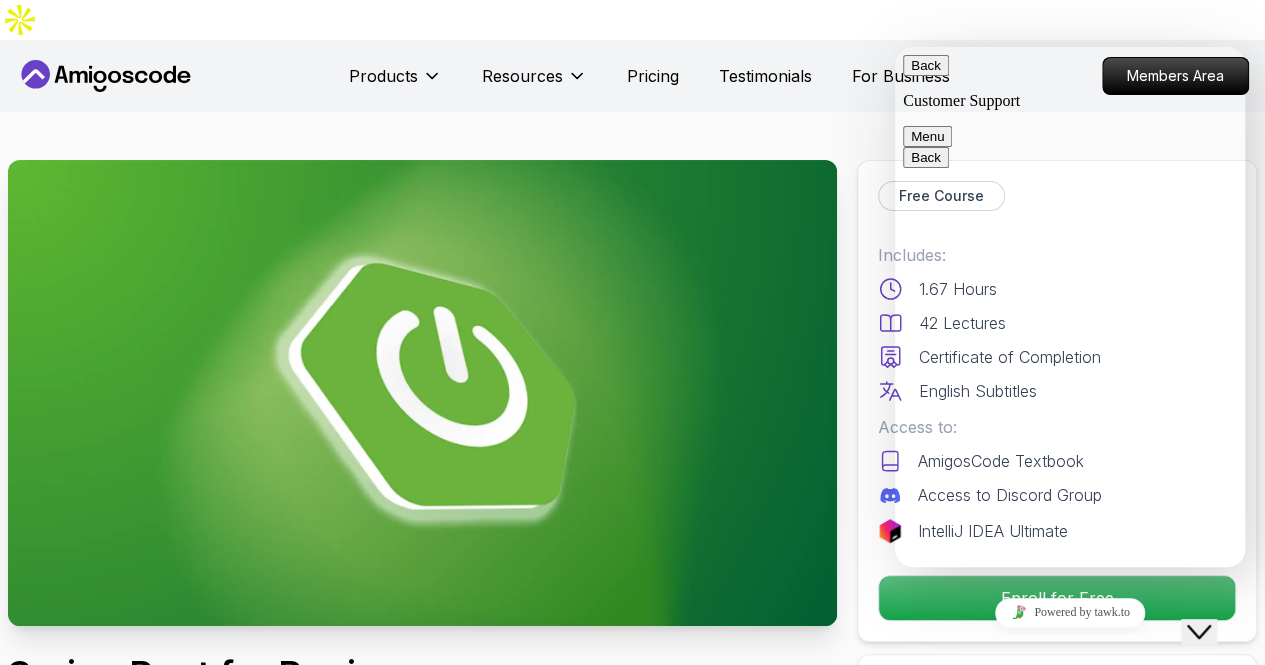 click on "Products Resources Pricing Testimonials For Business Members Area" at bounding box center (632, 76) 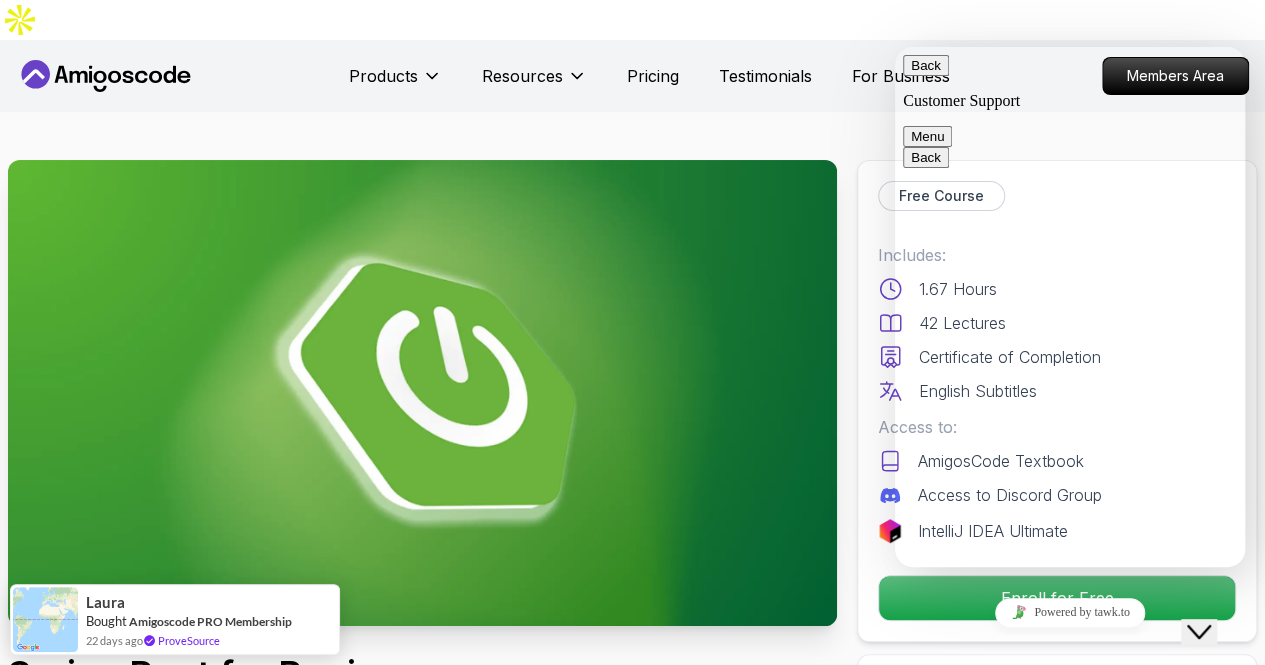 click on "Close Chat This icon closes the chat window." at bounding box center (1199, 632) 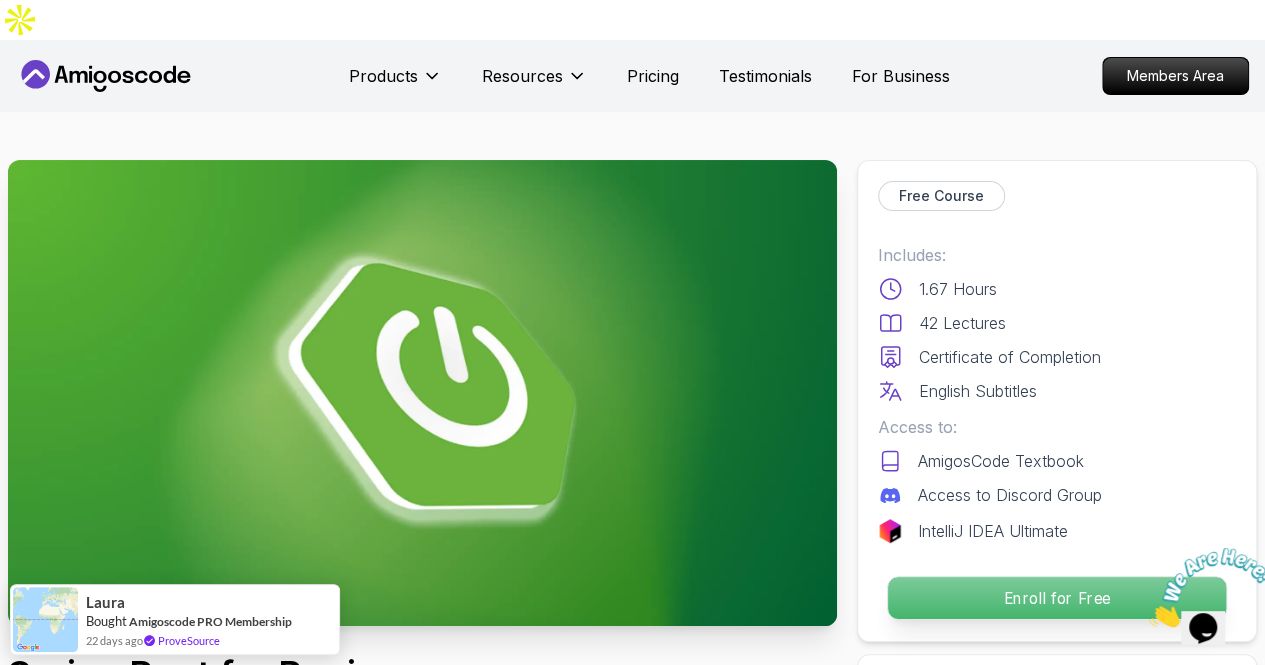 click on "Enroll for Free" at bounding box center [1057, 598] 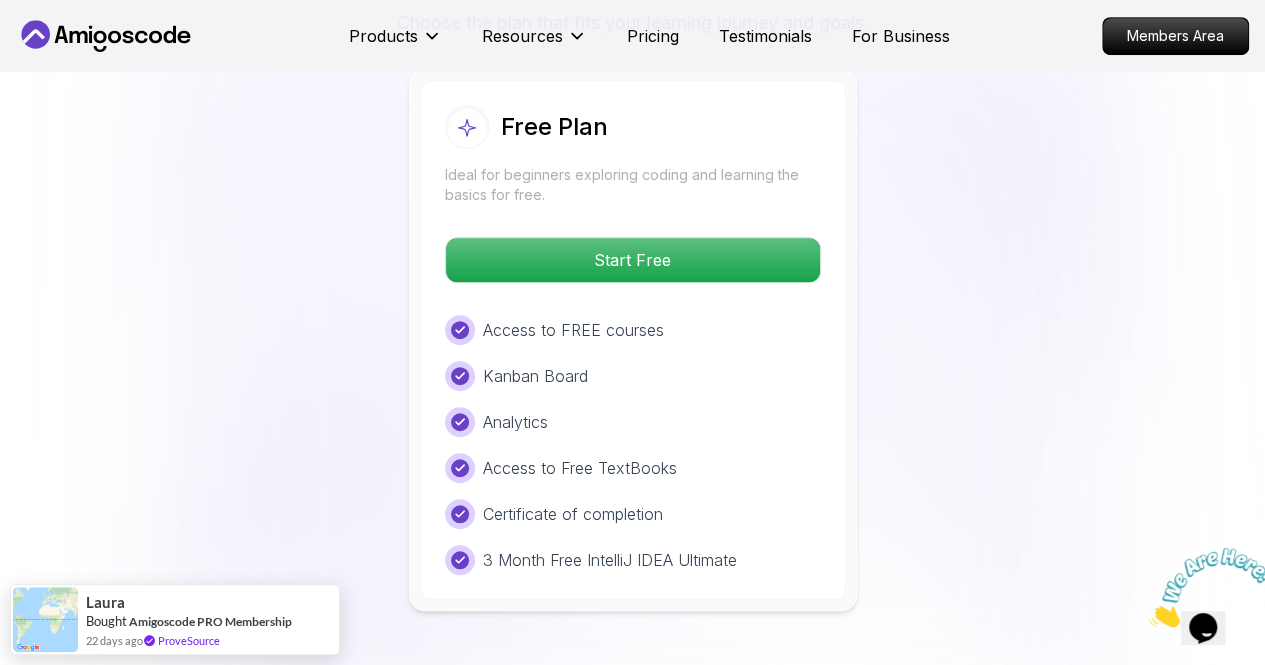 scroll, scrollTop: 4285, scrollLeft: 0, axis: vertical 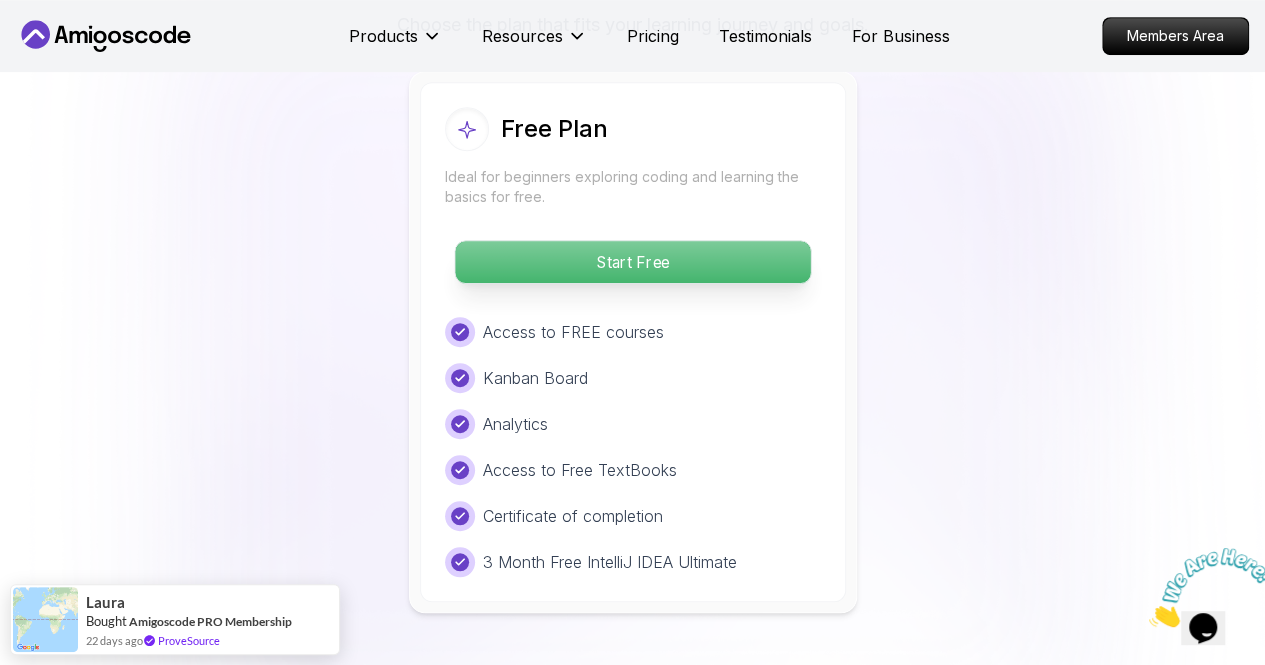 click on "Start Free" at bounding box center (632, 262) 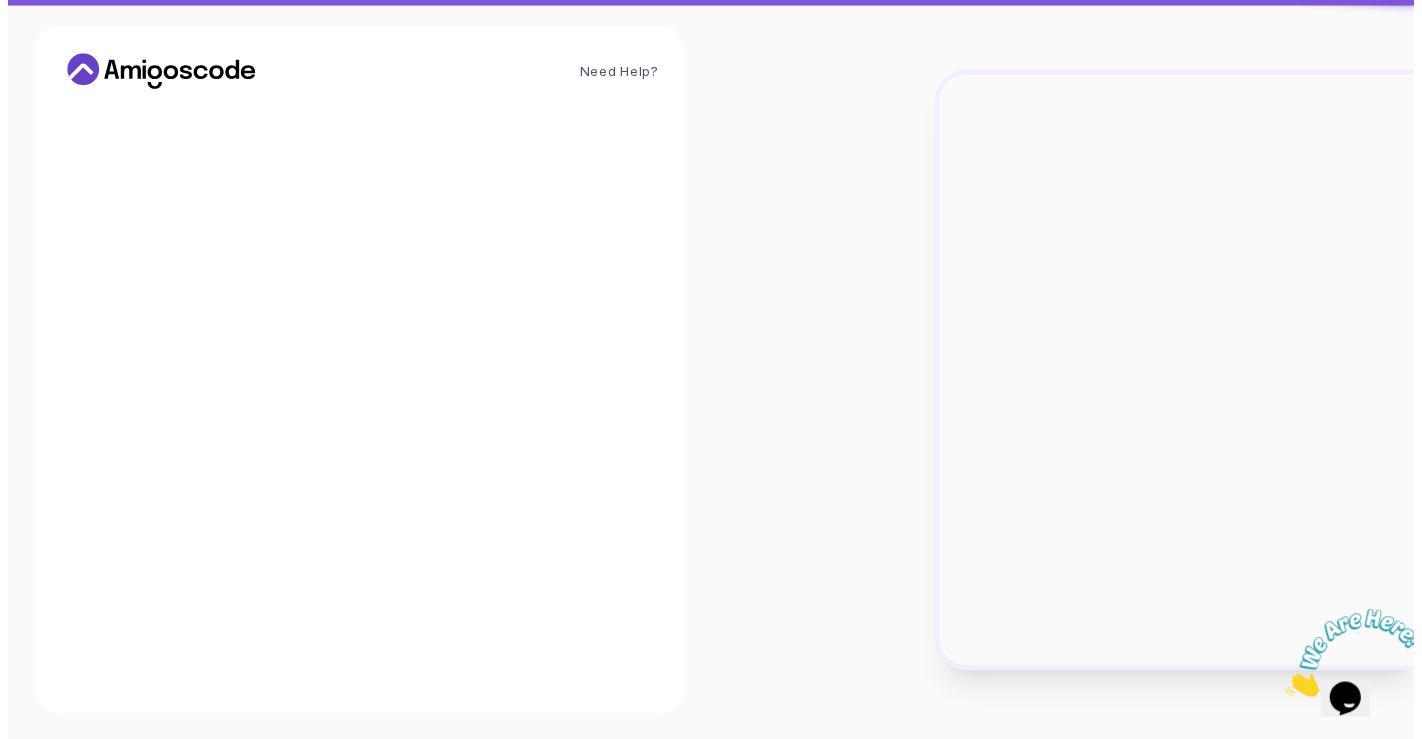 scroll, scrollTop: 0, scrollLeft: 0, axis: both 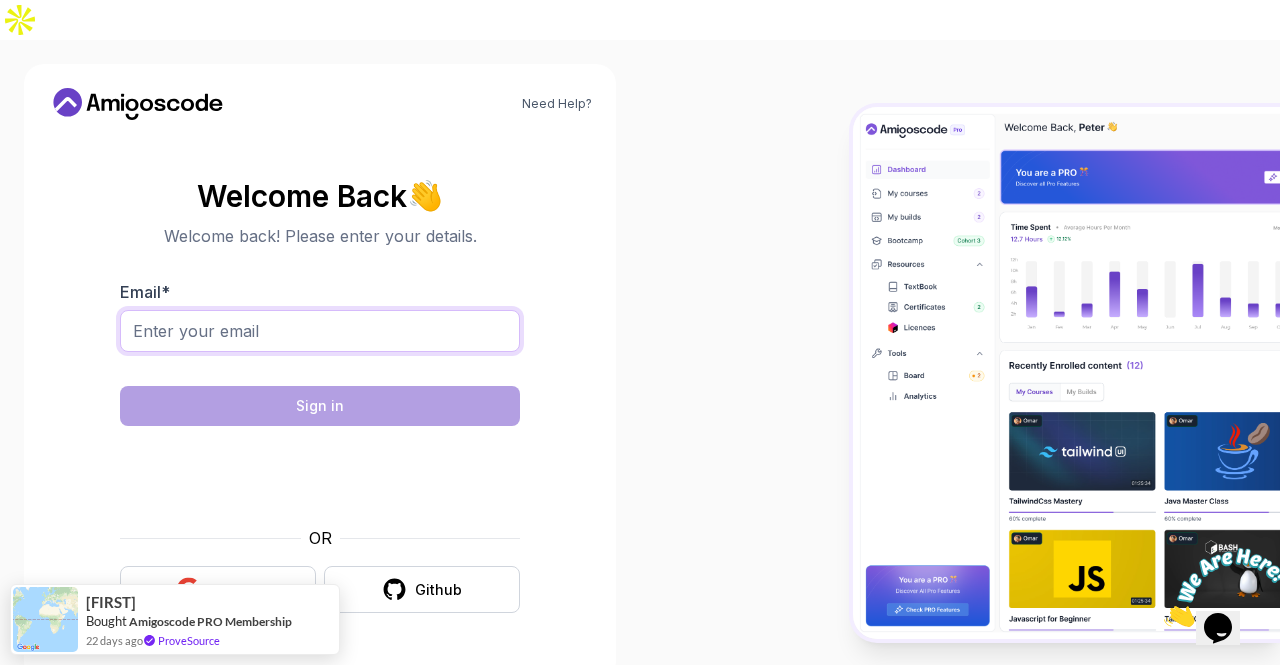 click on "Email *" at bounding box center [320, 331] 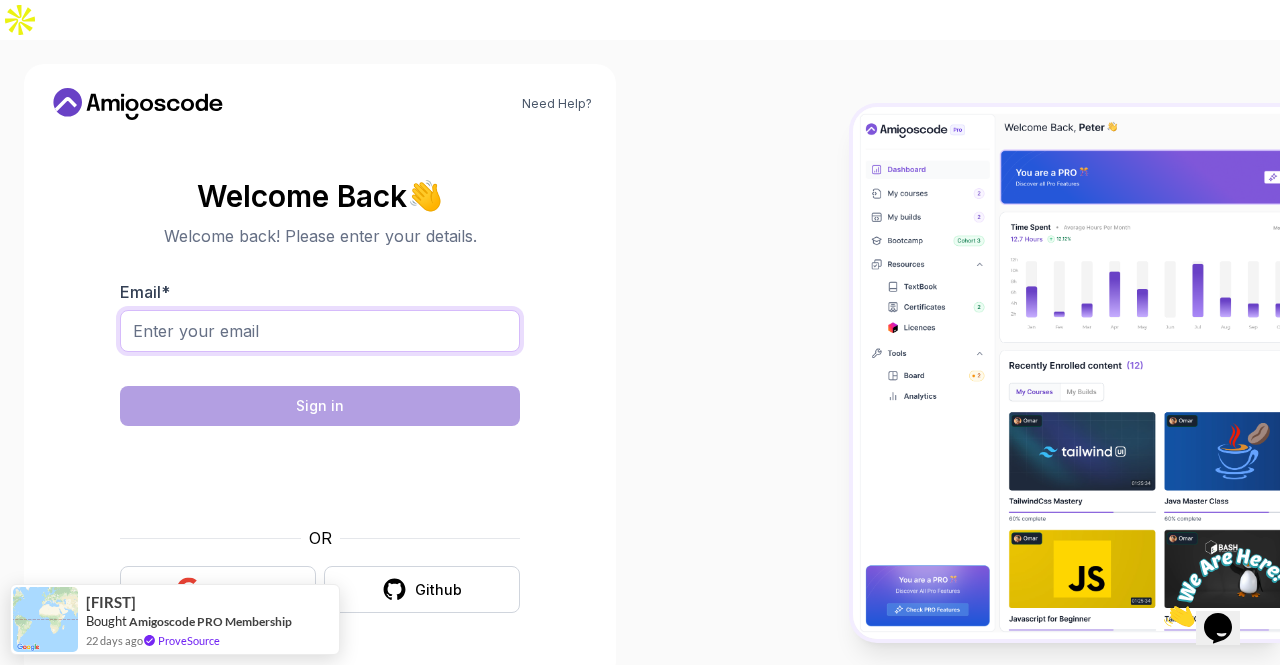 type on "sravanisravs2909@gmail.com" 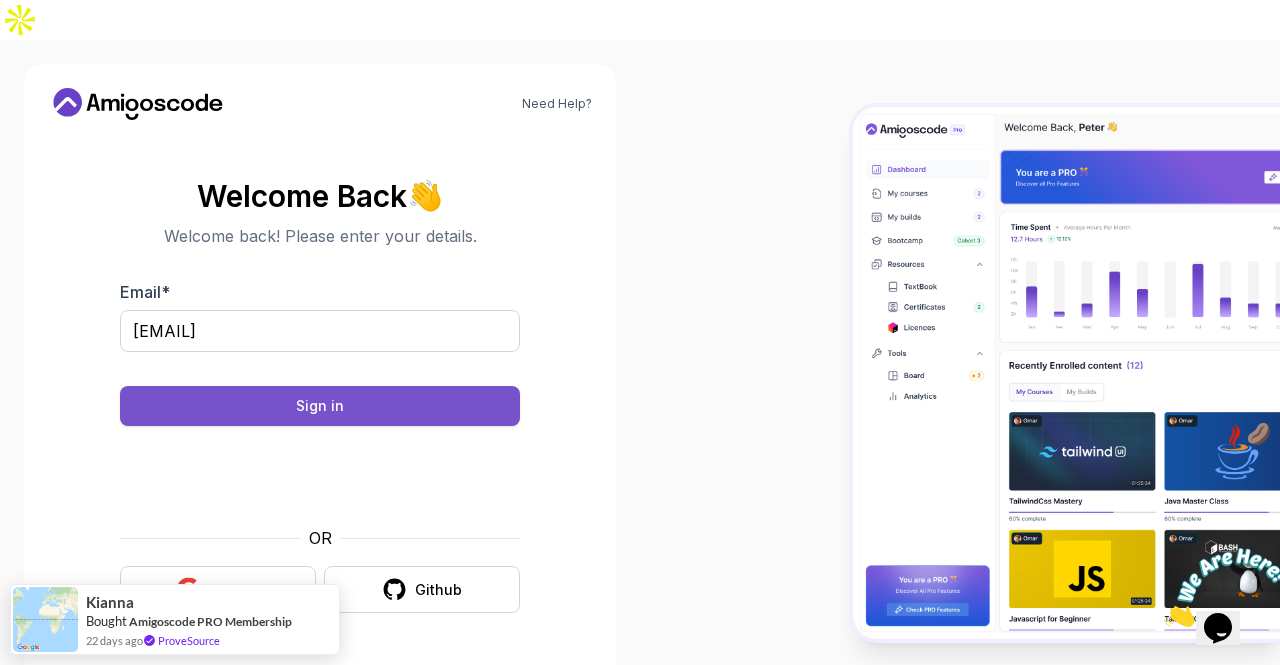 click on "Sign in" at bounding box center [320, 406] 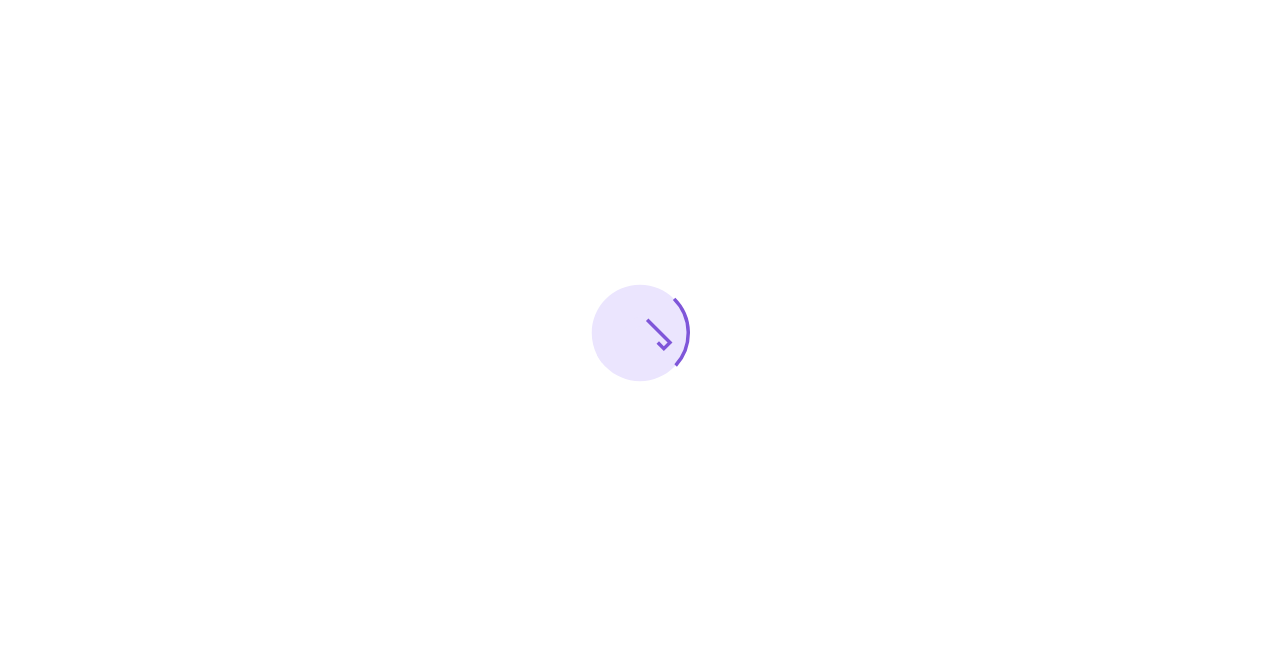 scroll, scrollTop: 0, scrollLeft: 0, axis: both 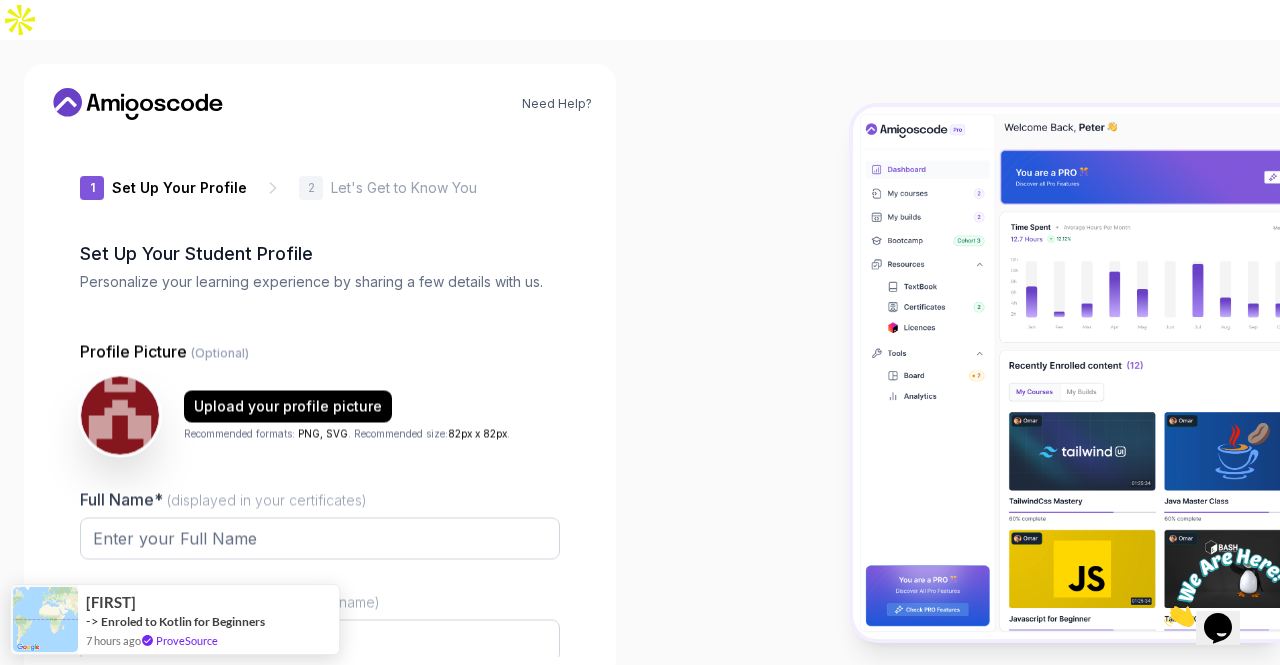 type on "spicystagdb7fe" 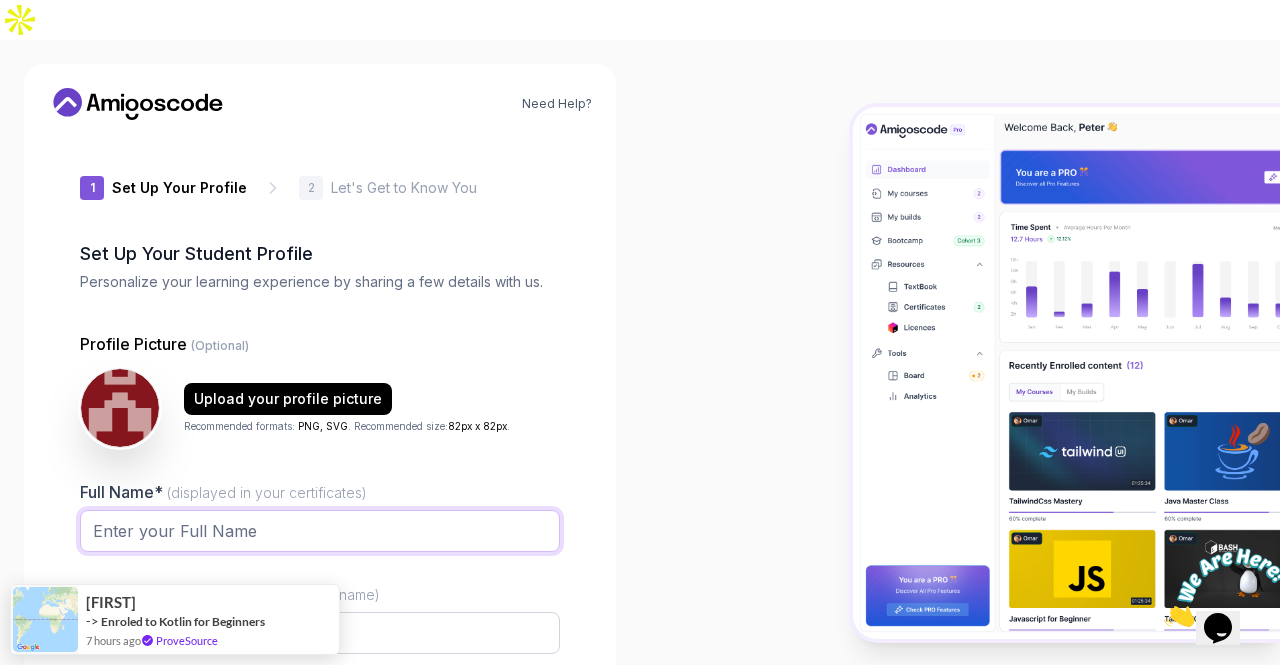 click on "Full Name*   (displayed in your certificates)" at bounding box center (320, 531) 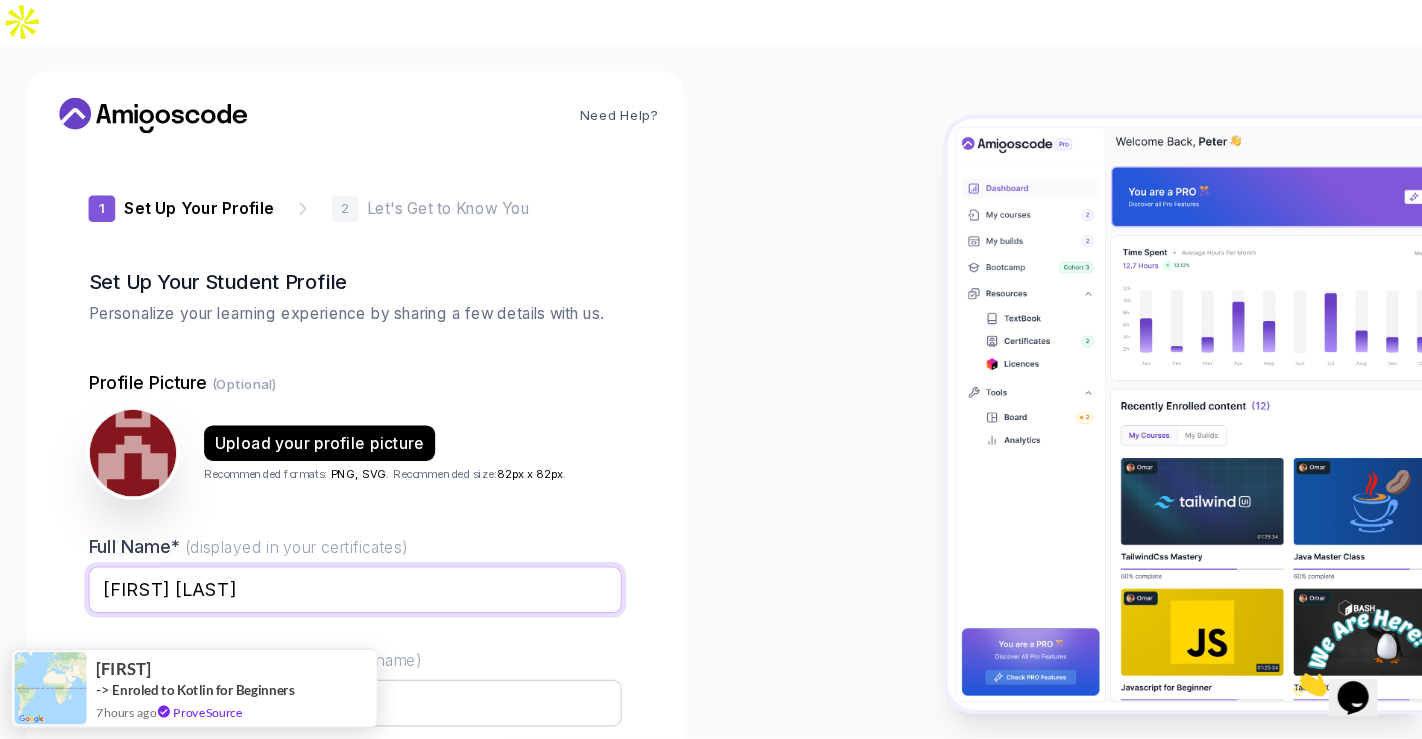 scroll, scrollTop: 167, scrollLeft: 0, axis: vertical 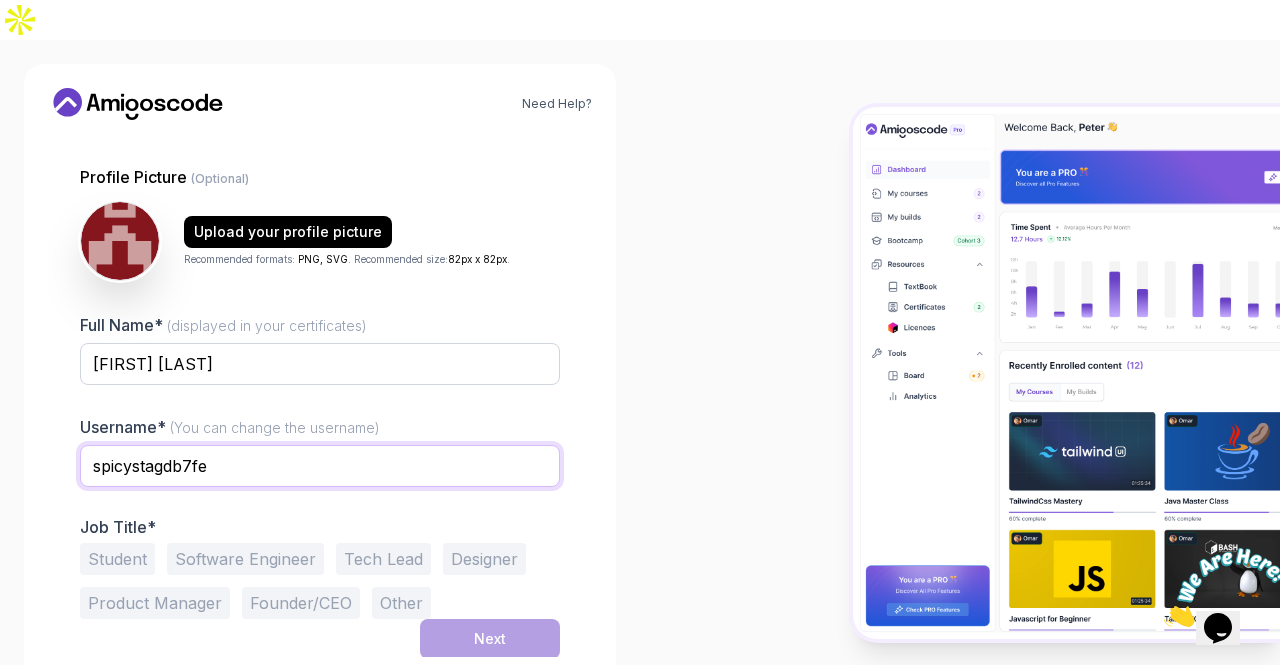 click on "spicystagdb7fe" at bounding box center [320, 466] 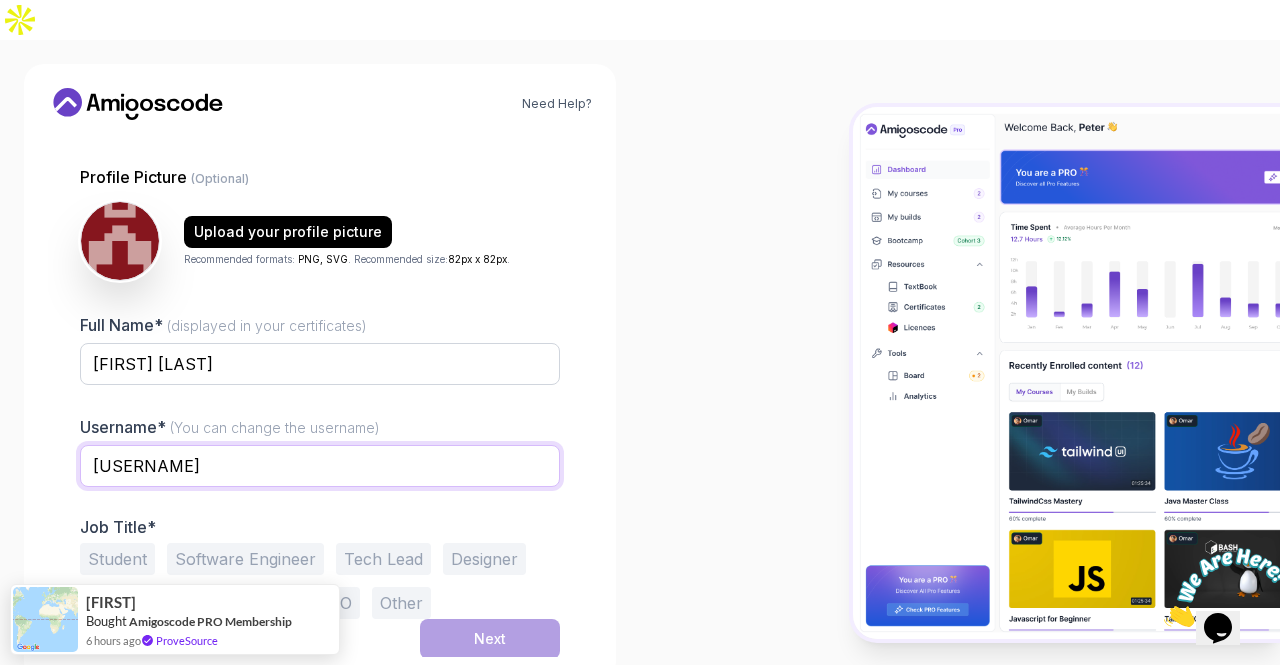type on "[USERNAME]" 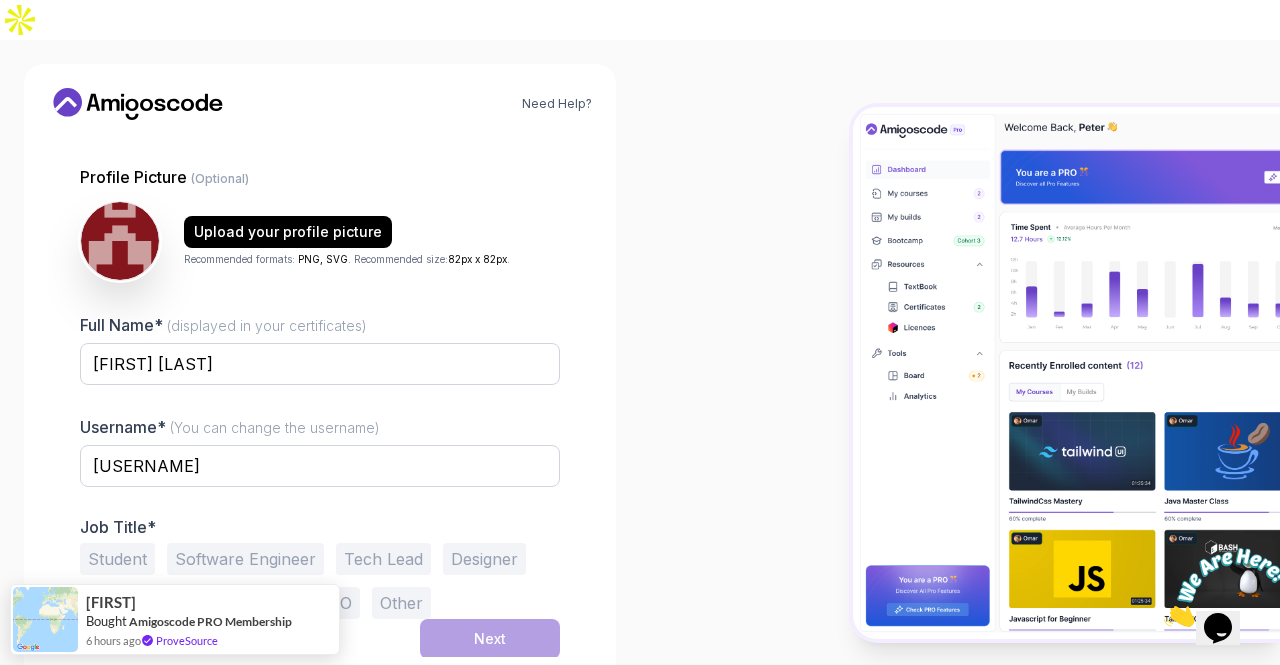 click on "Software Engineer" at bounding box center [245, 559] 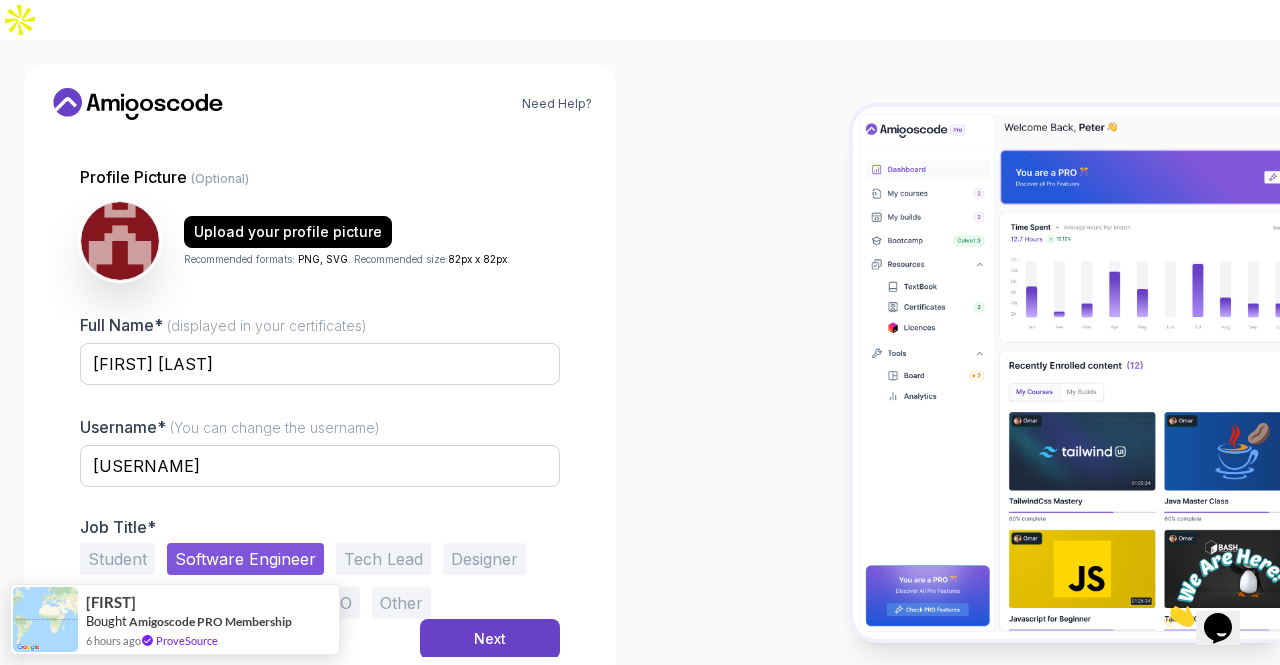 click on "Student" at bounding box center [117, 559] 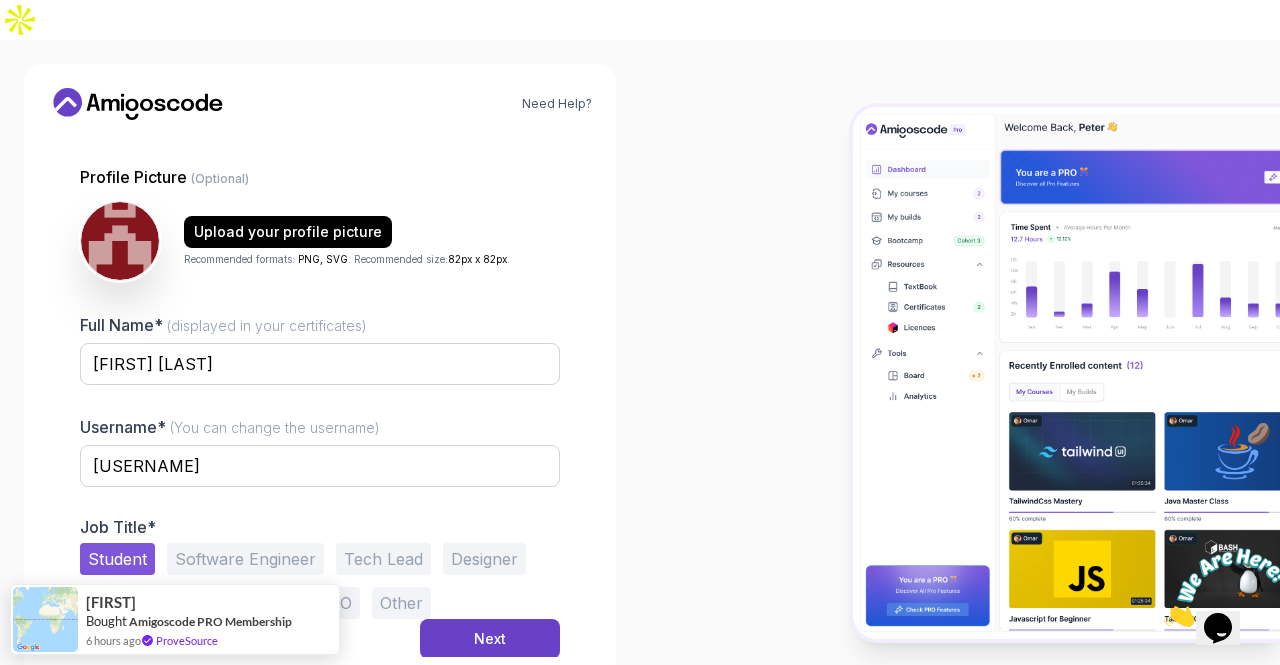 click on "Software Engineer" at bounding box center (245, 559) 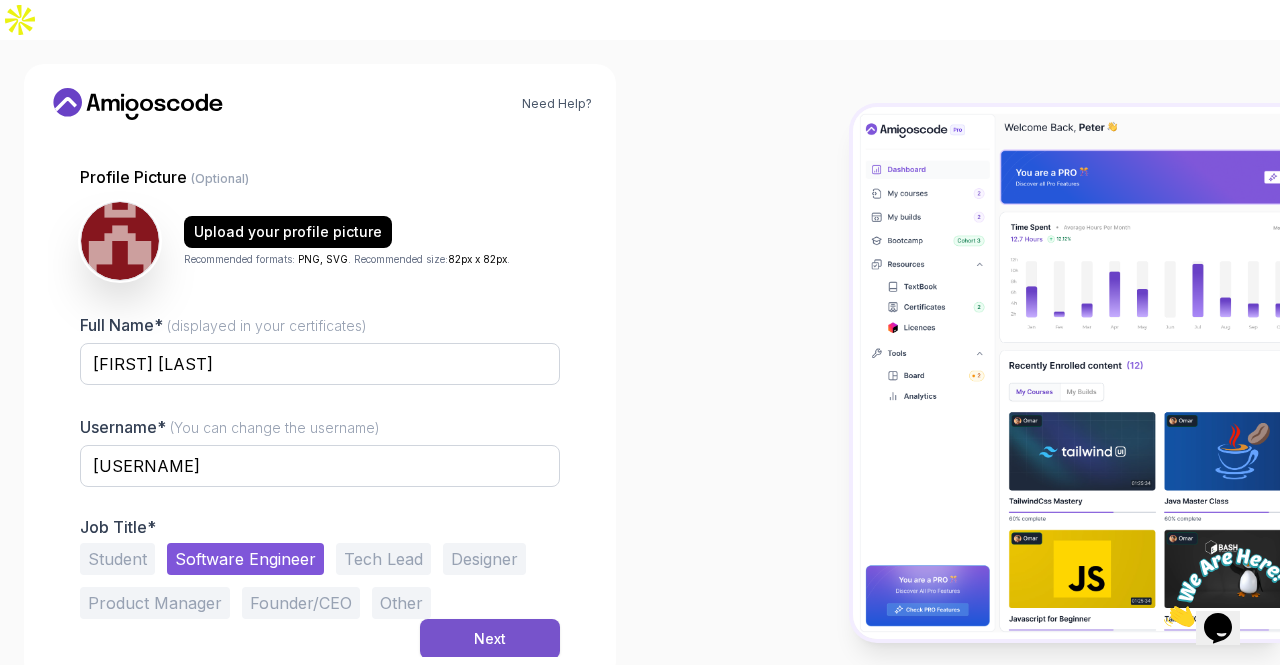 click on "Next" at bounding box center [490, 639] 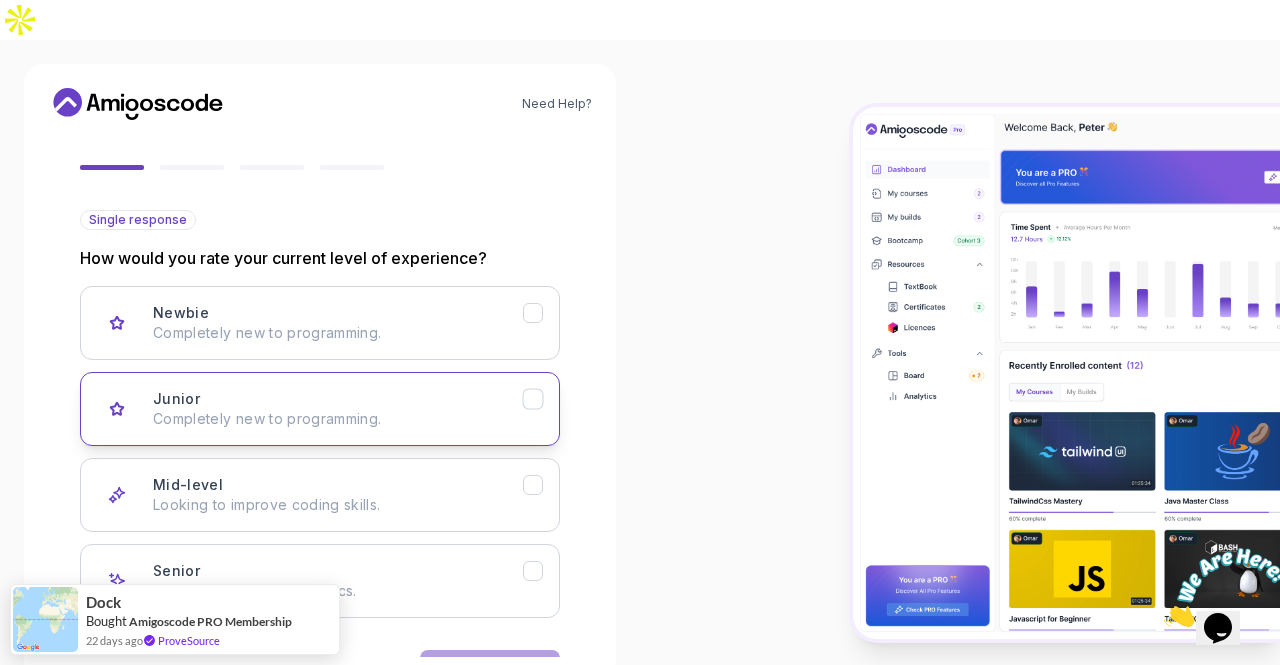 click on "Completely new to programming." at bounding box center [338, 419] 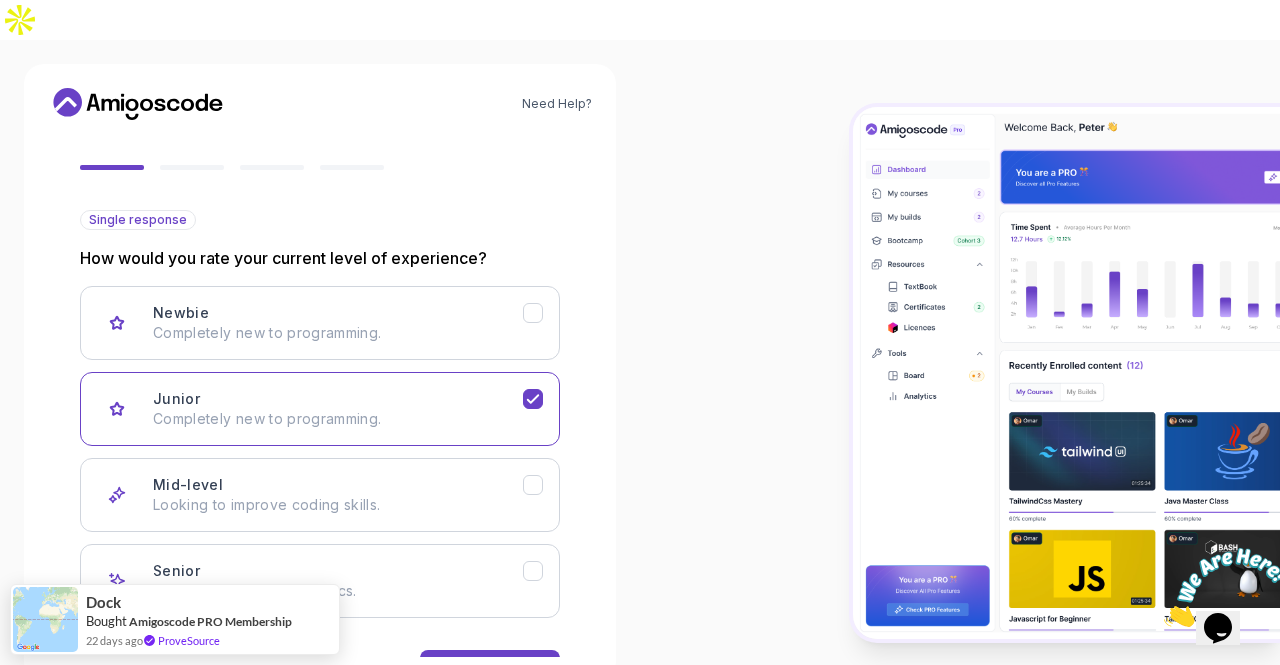 click on "Back Next" at bounding box center (320, 670) 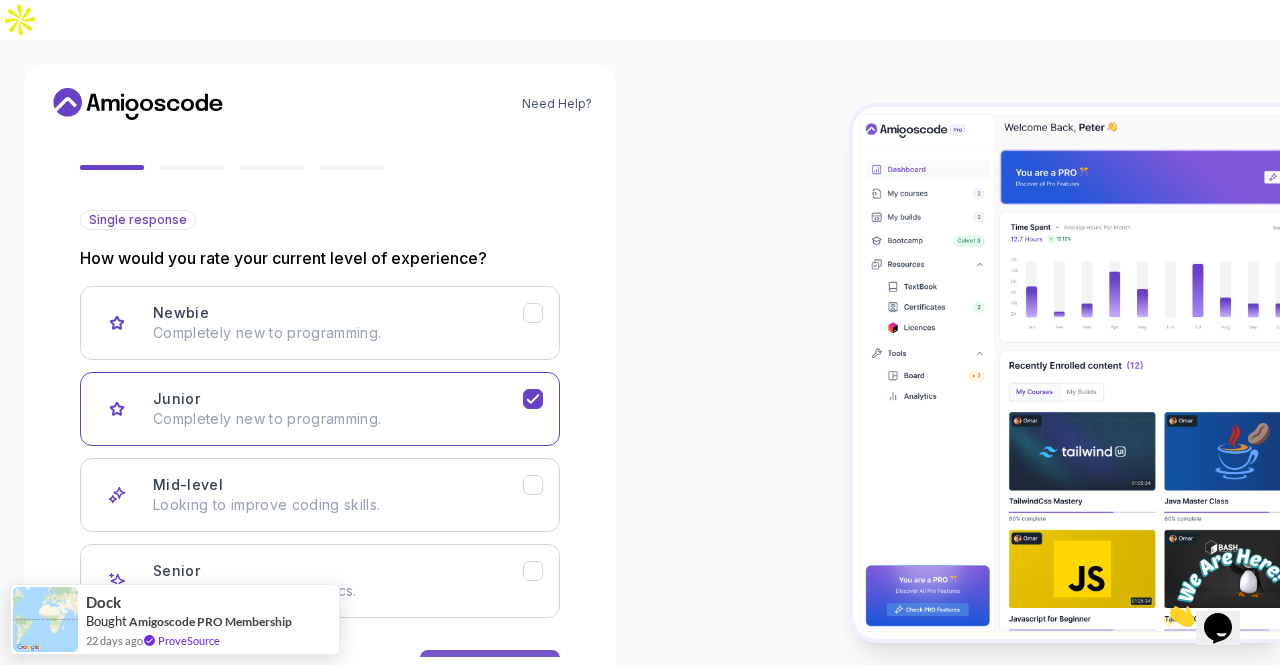 click on "Next" at bounding box center (490, 670) 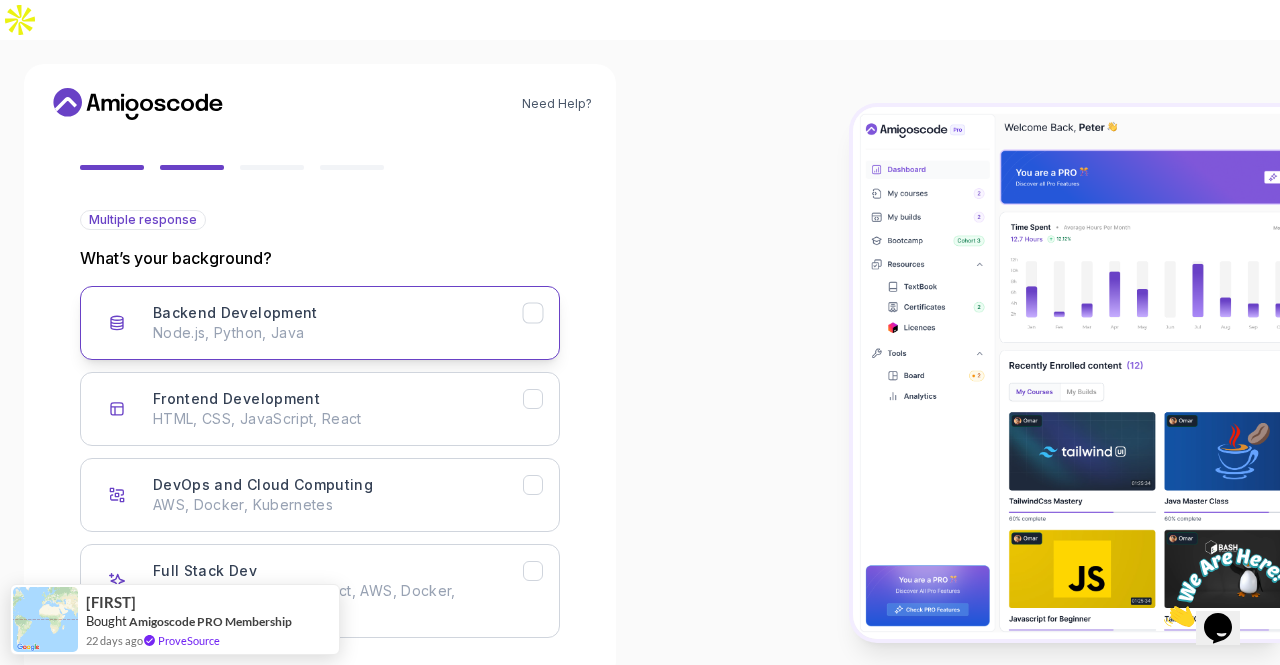 click on "Backend Development Node.js, Python, Java" at bounding box center (320, 323) 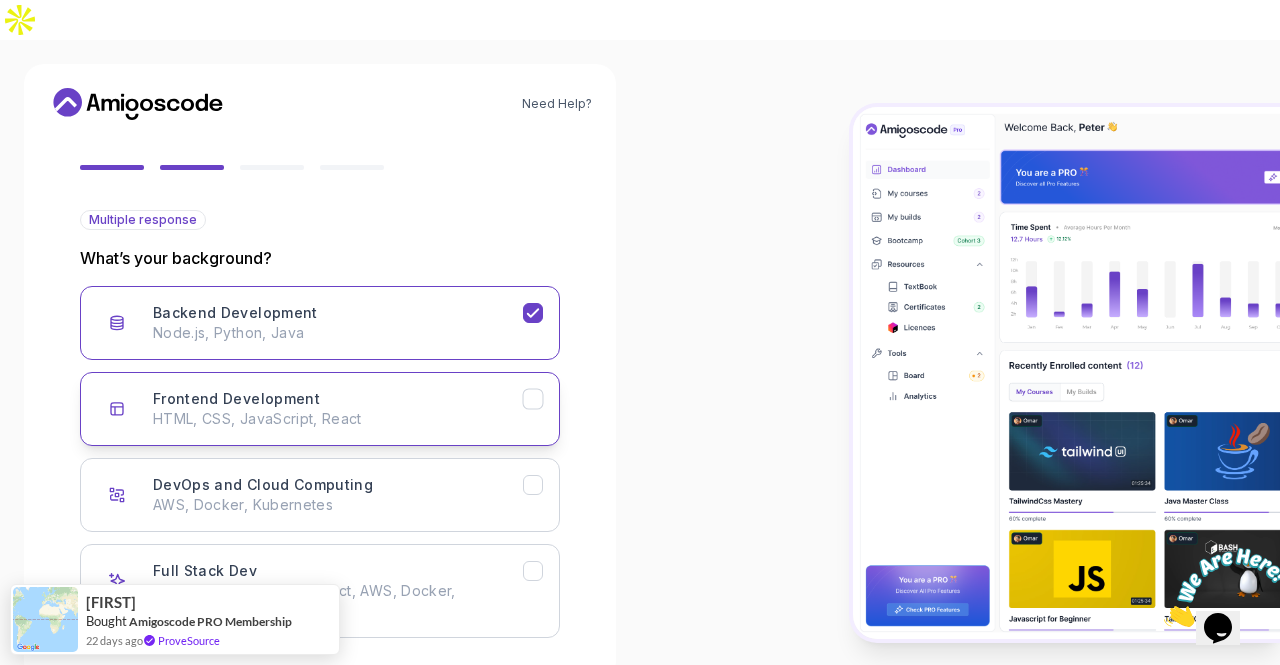 click 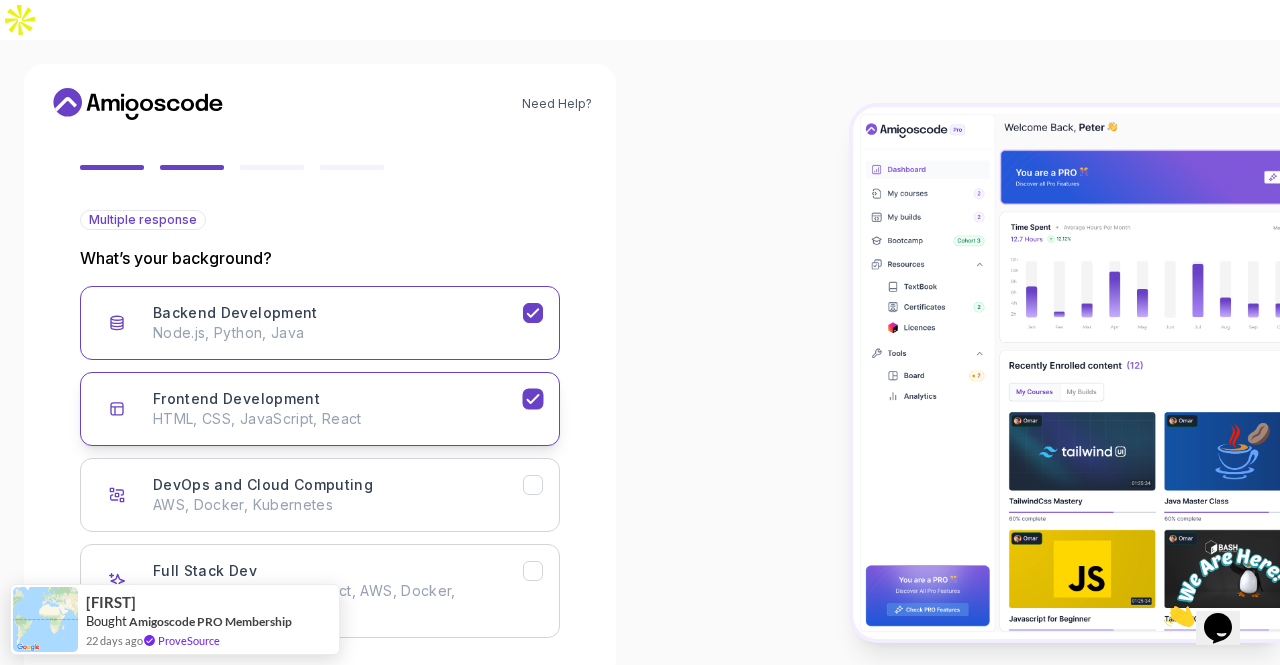 click 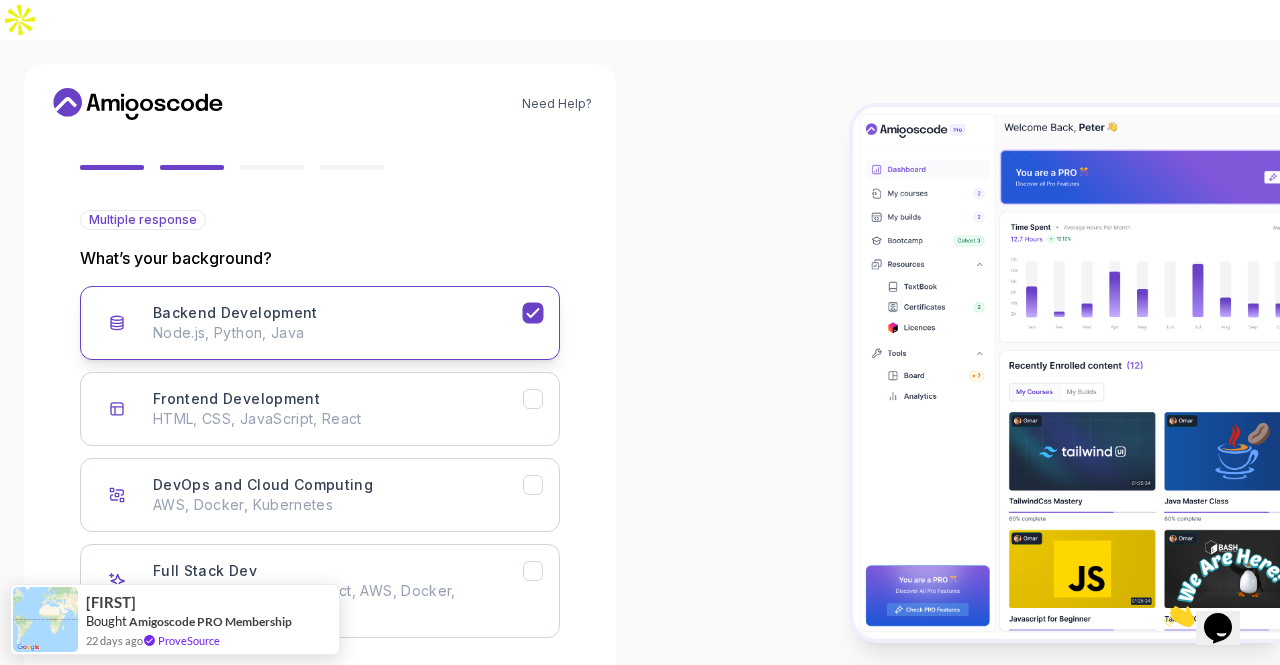 click on "Backend Development Node.js, Python, Java" at bounding box center (320, 323) 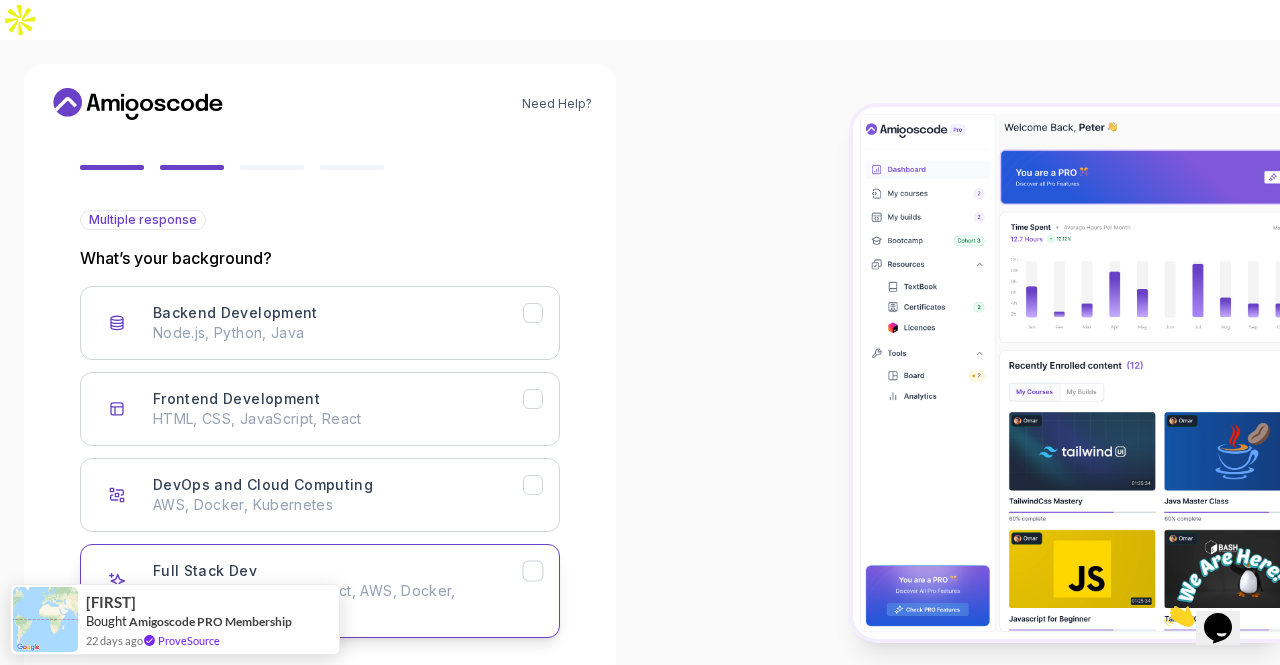 click 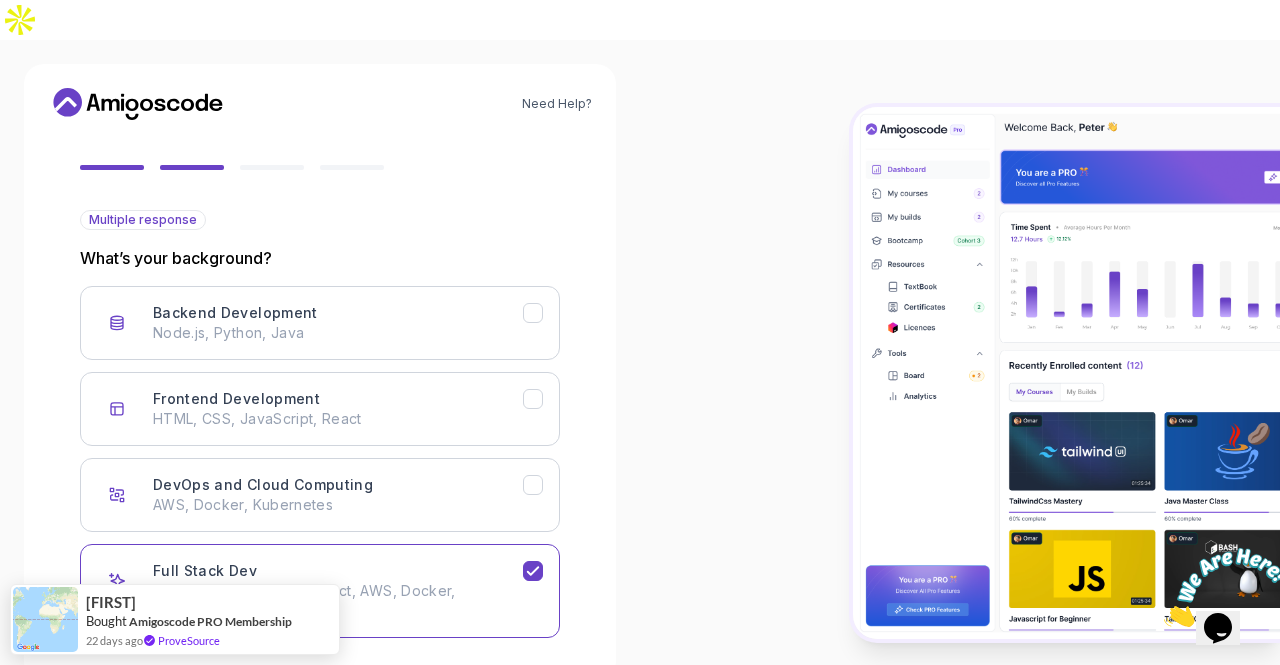 type 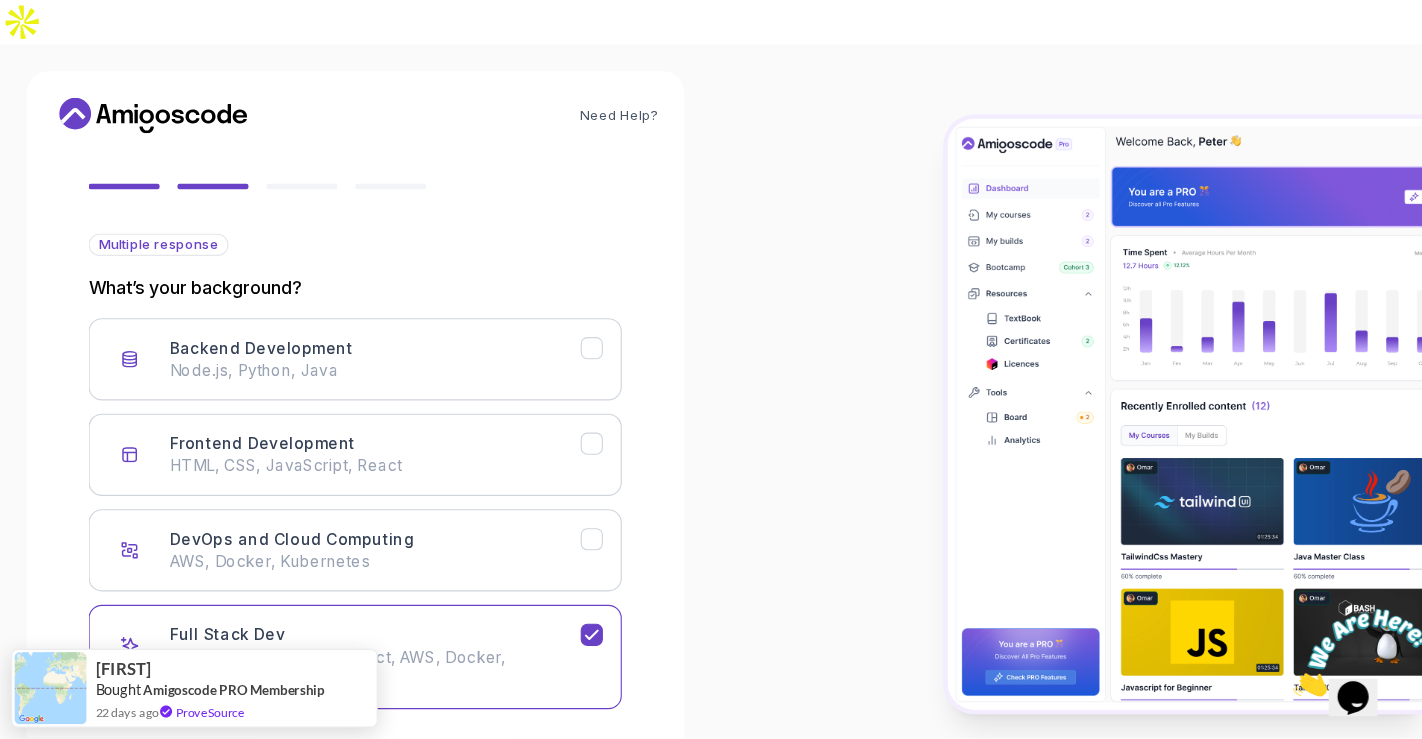 scroll, scrollTop: 154, scrollLeft: 0, axis: vertical 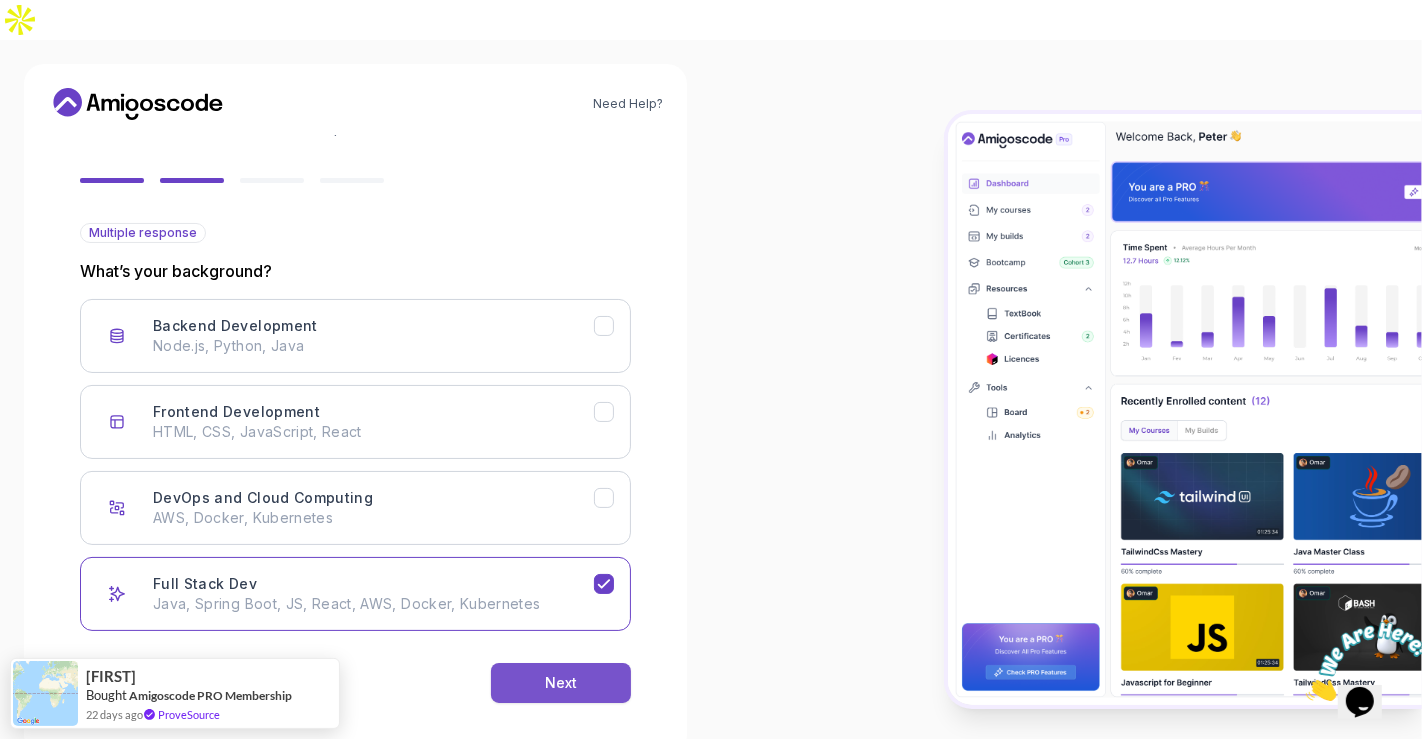 click on "Next" at bounding box center (561, 683) 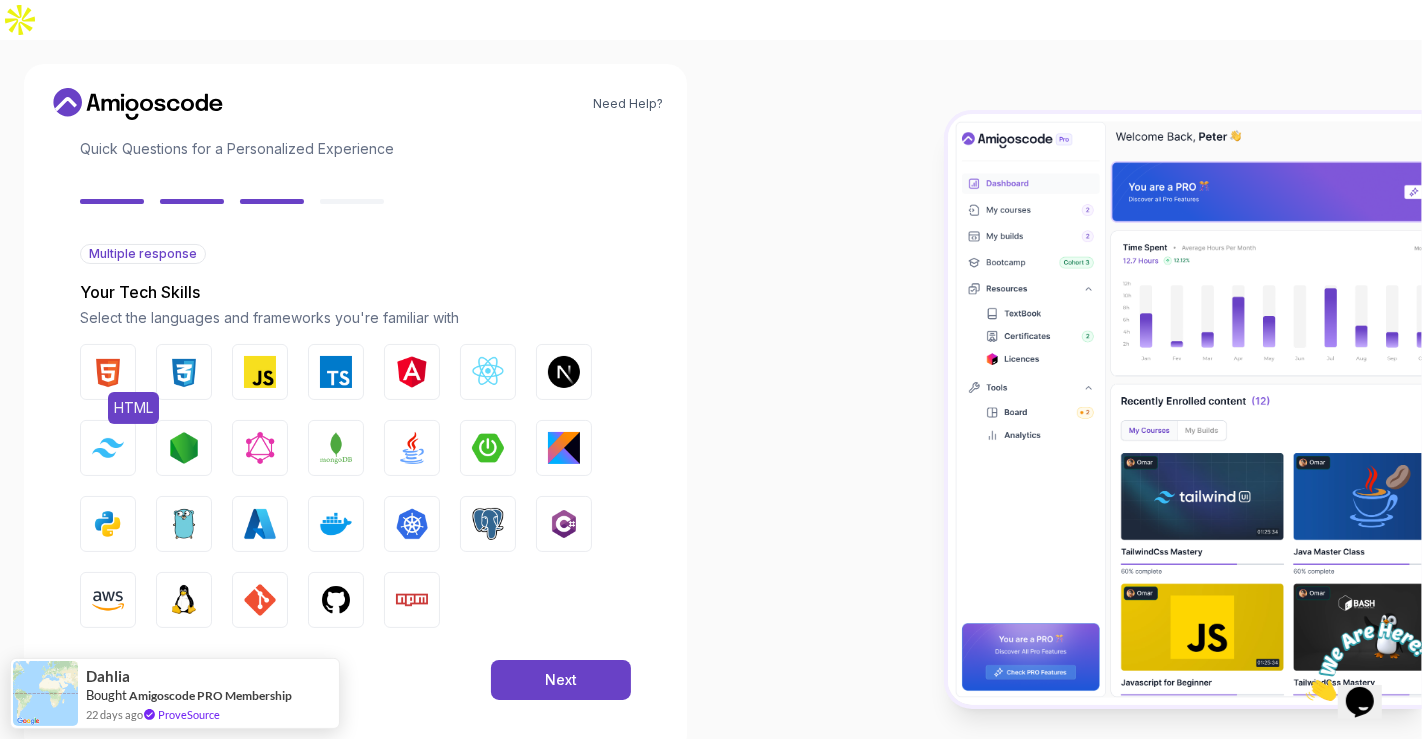 click at bounding box center [108, 372] 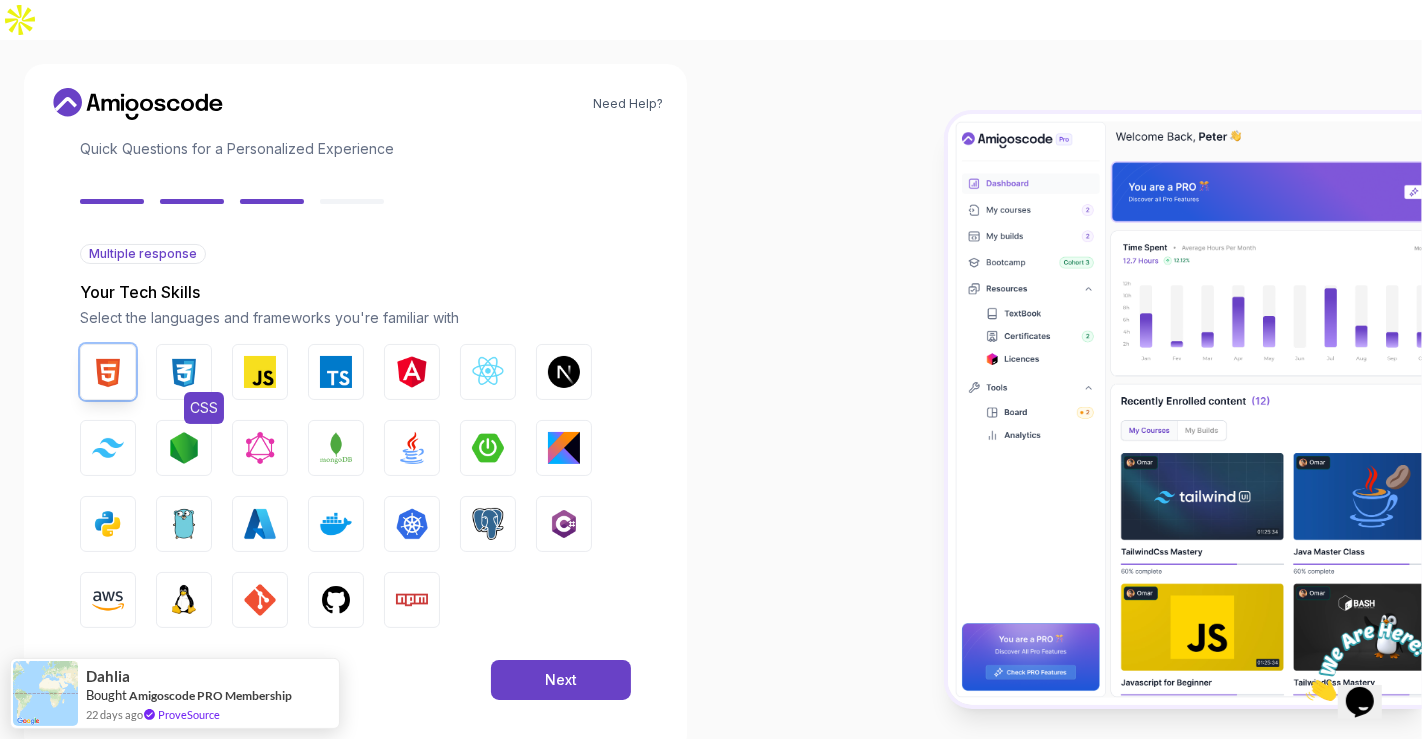 click at bounding box center [184, 372] 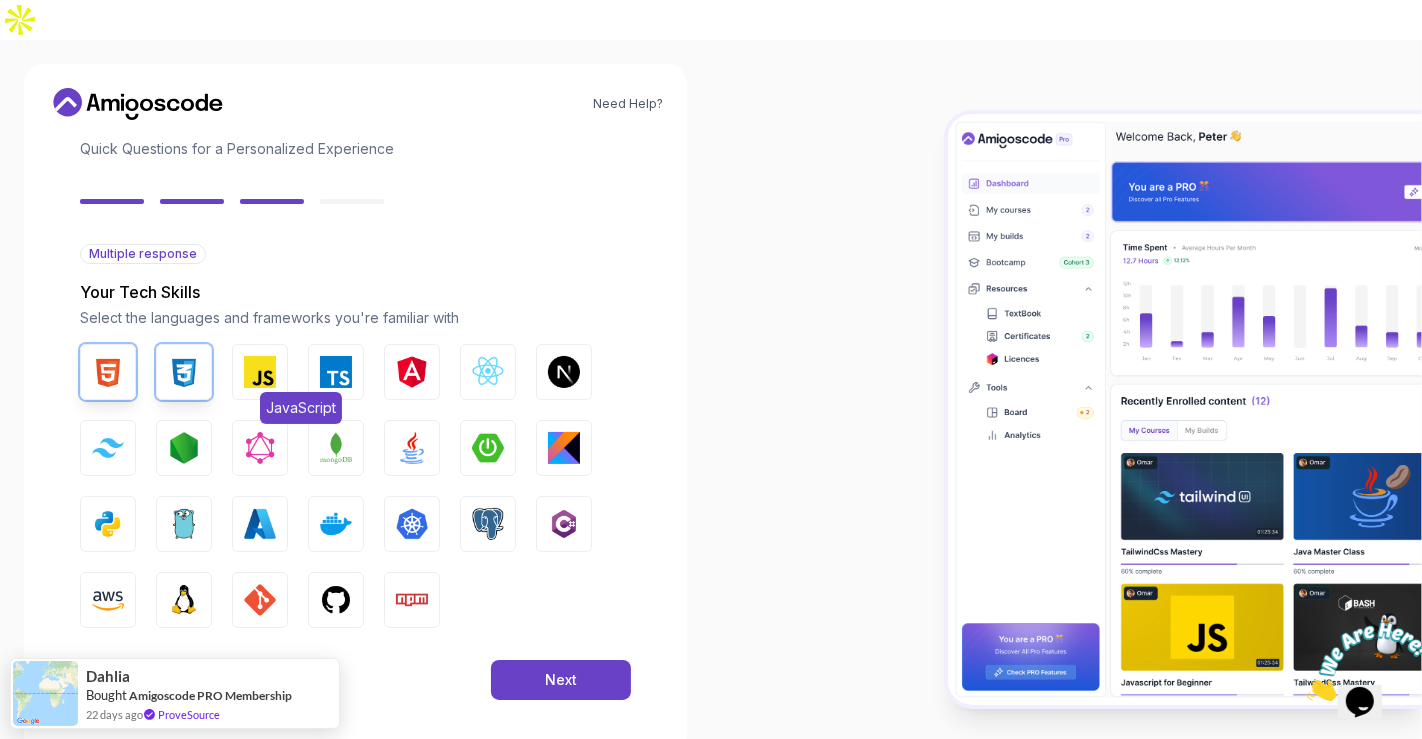 click at bounding box center [260, 372] 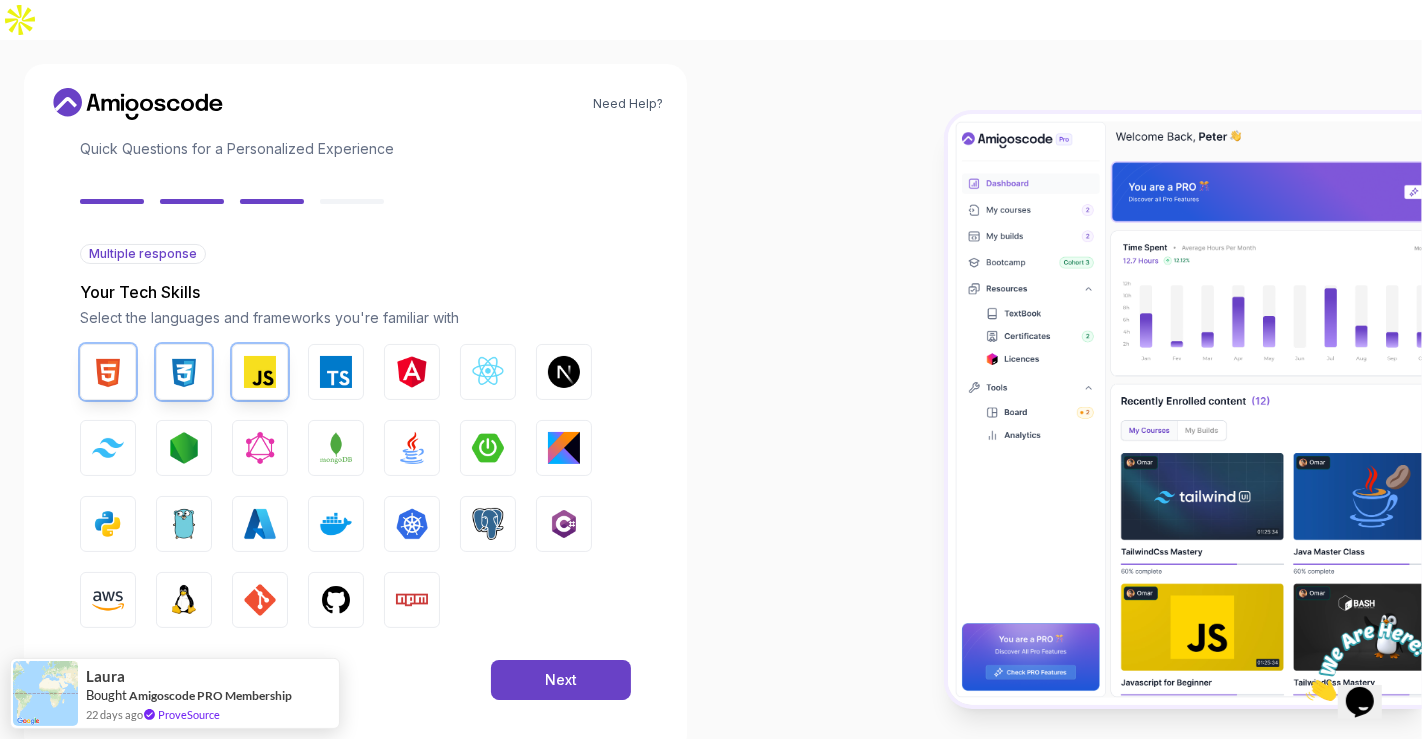 click on "Back Next" at bounding box center (355, 680) 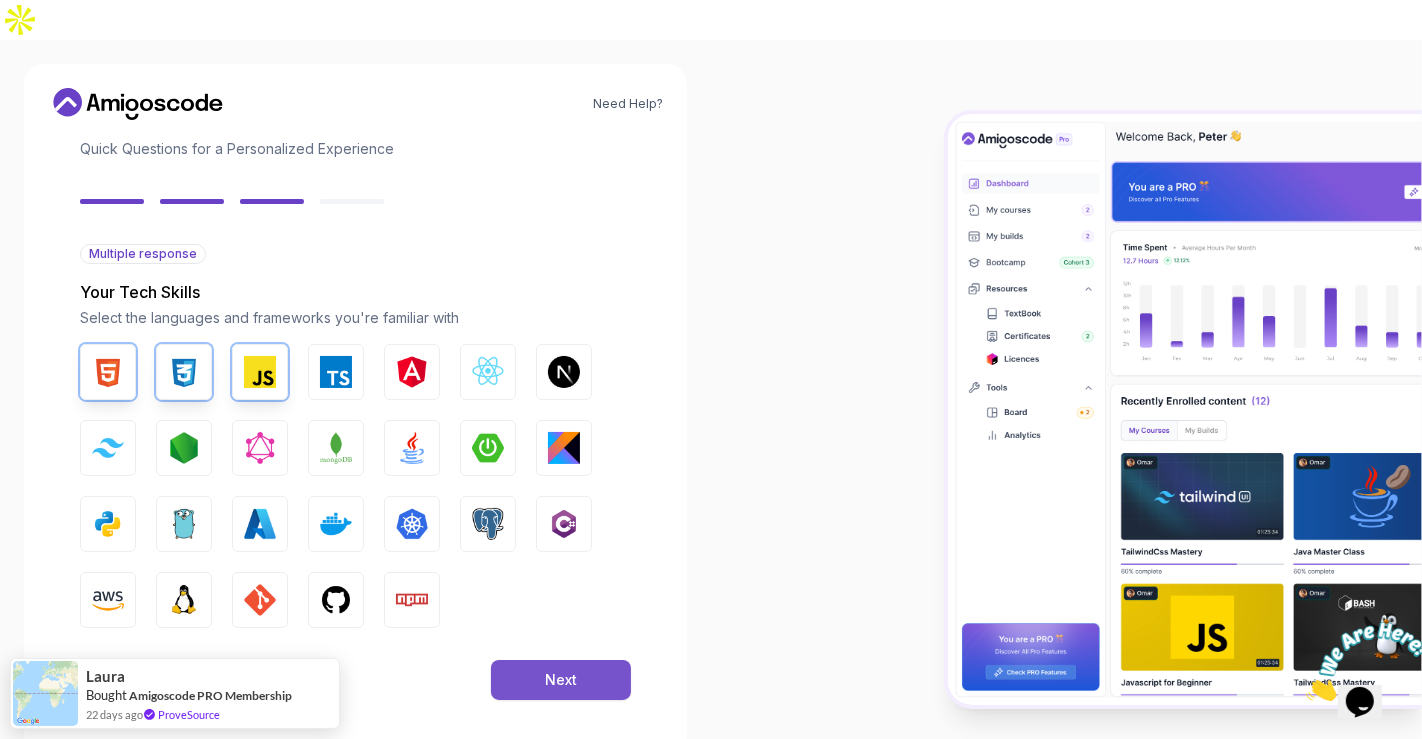 click on "Next" at bounding box center [561, 680] 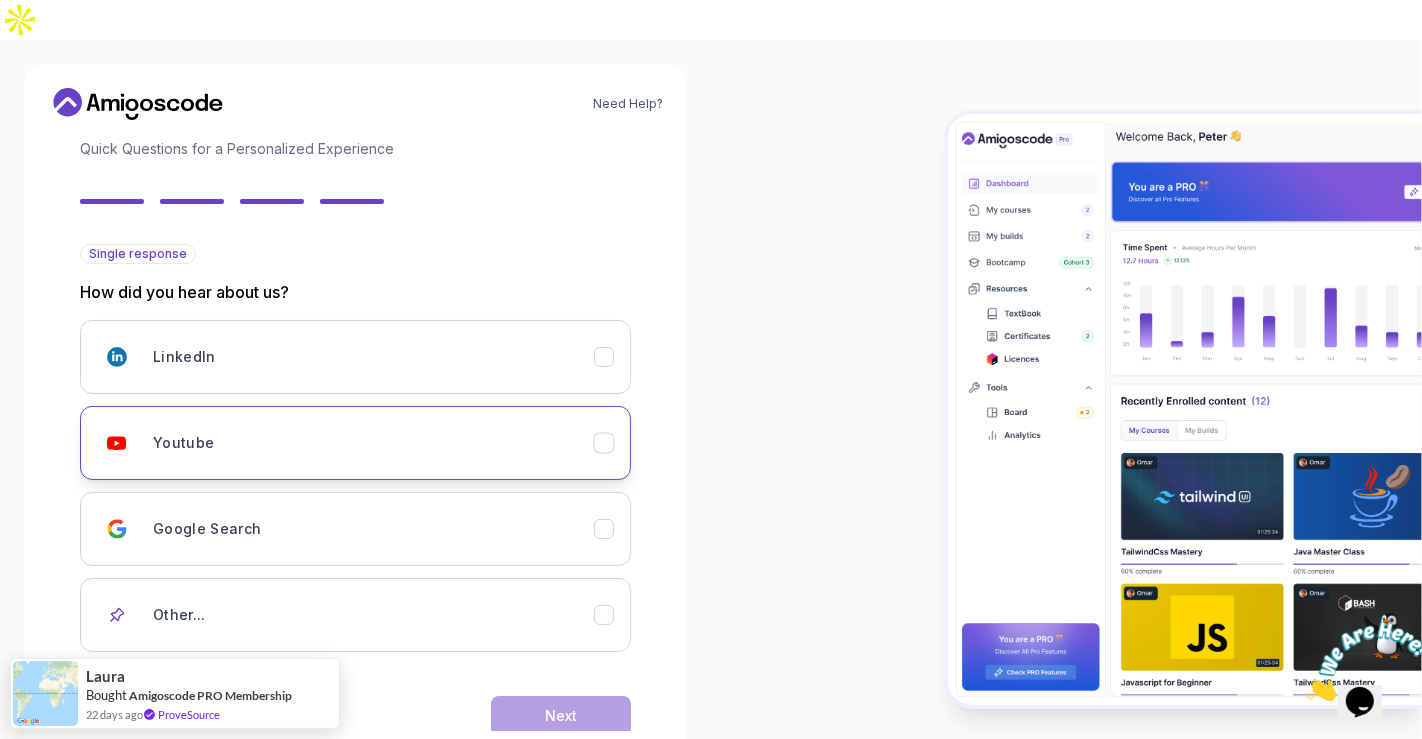 click on "Youtube" at bounding box center [373, 443] 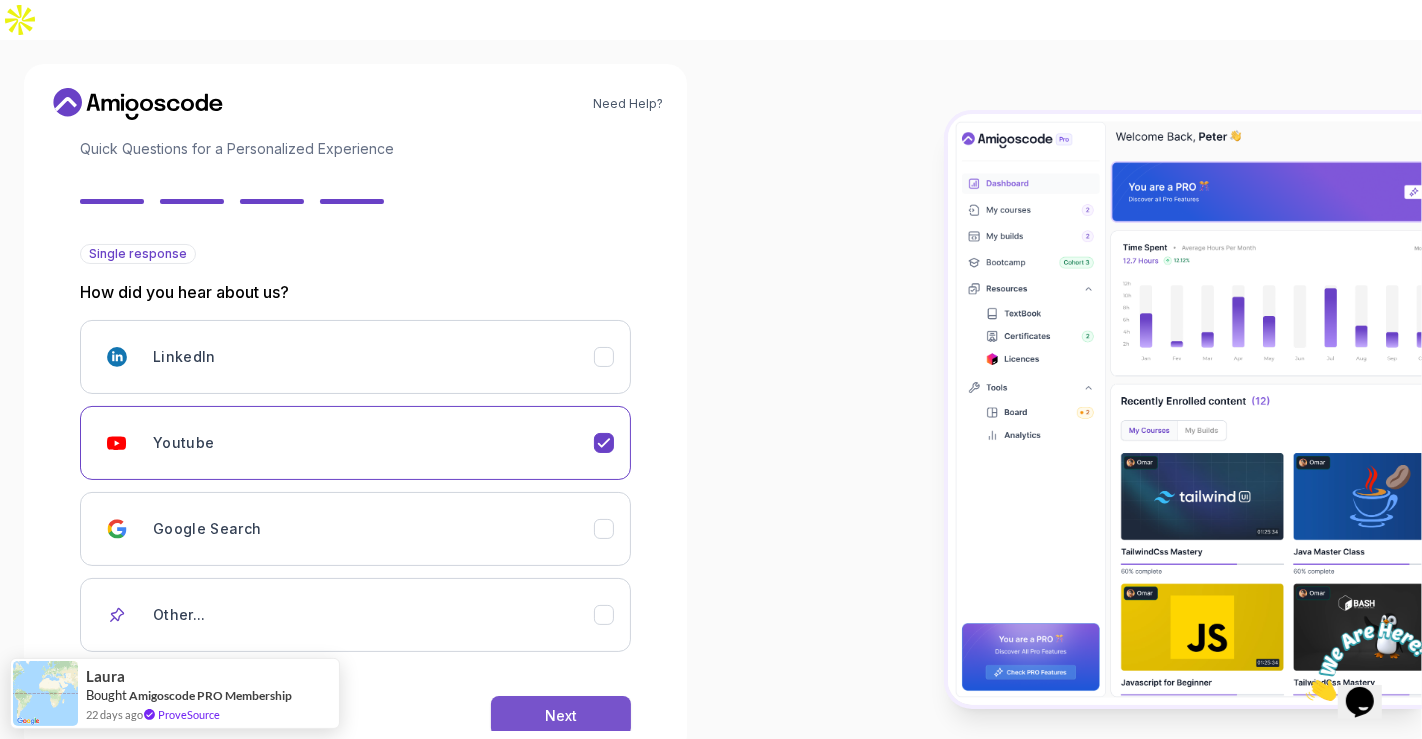click on "Next" at bounding box center (561, 716) 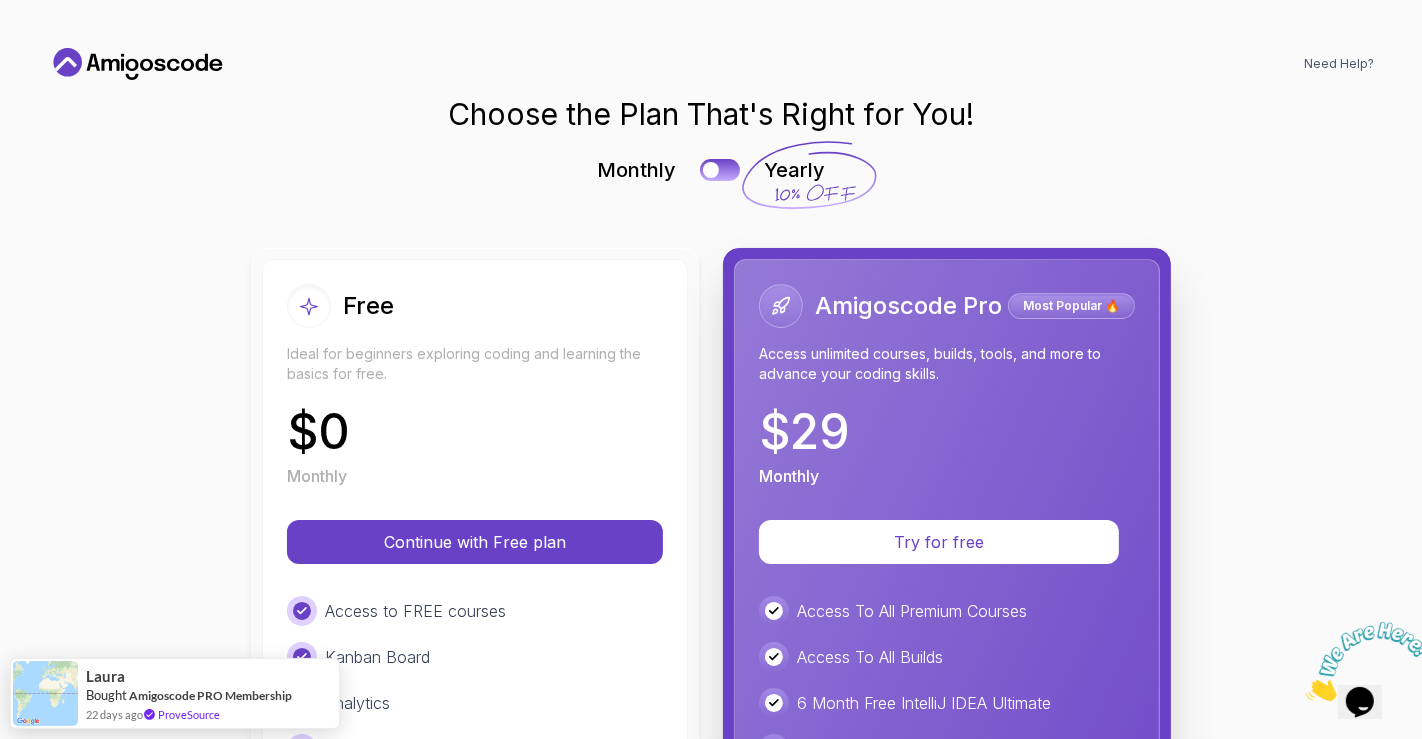 scroll, scrollTop: 0, scrollLeft: 0, axis: both 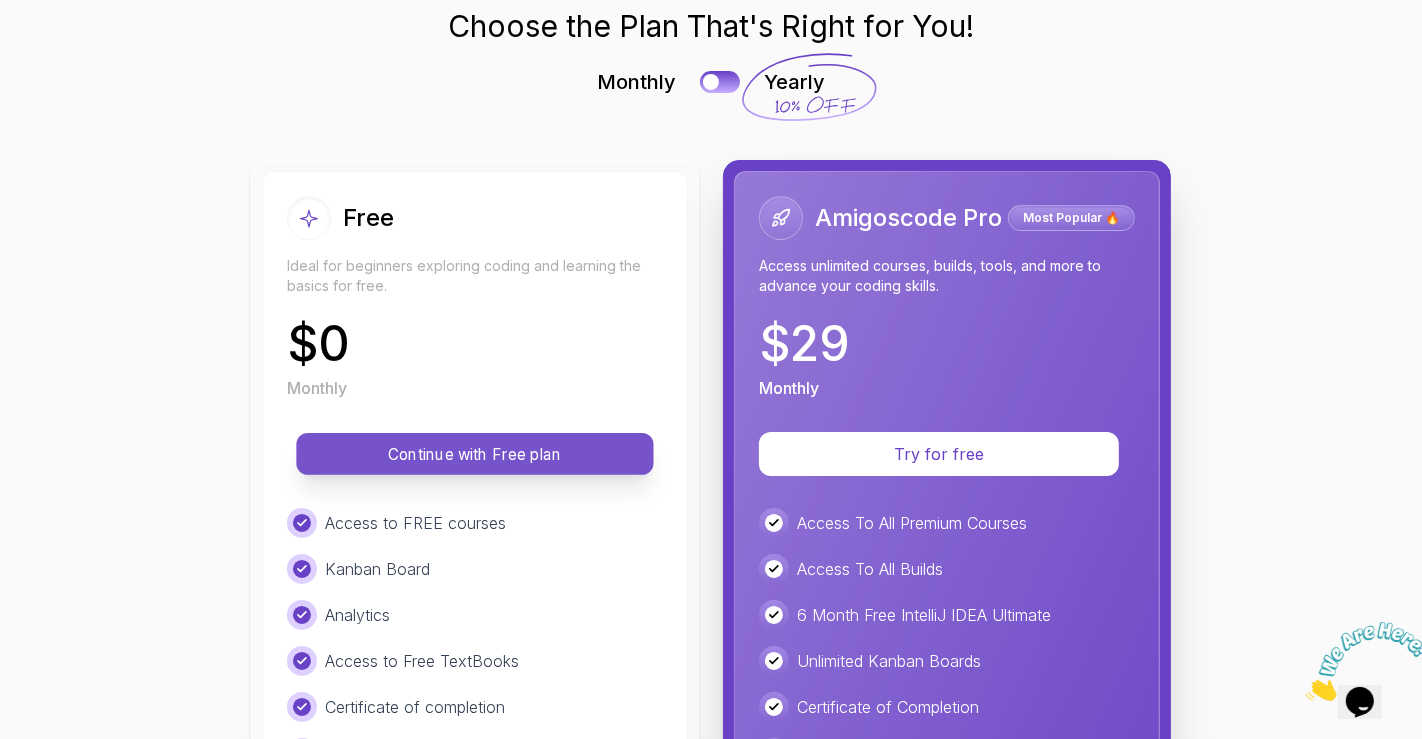 click on "Continue with Free plan" at bounding box center [475, 454] 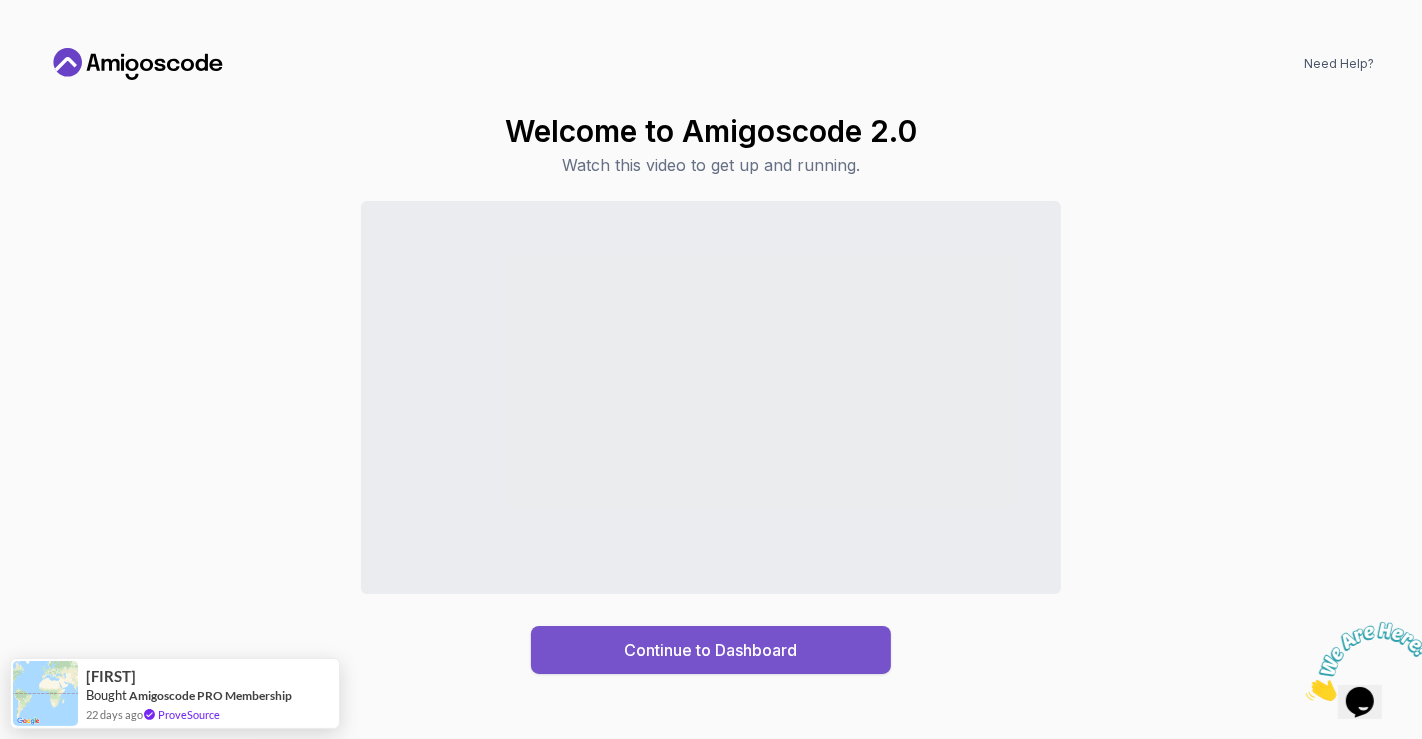 click on "Continue to Dashboard" at bounding box center [711, 650] 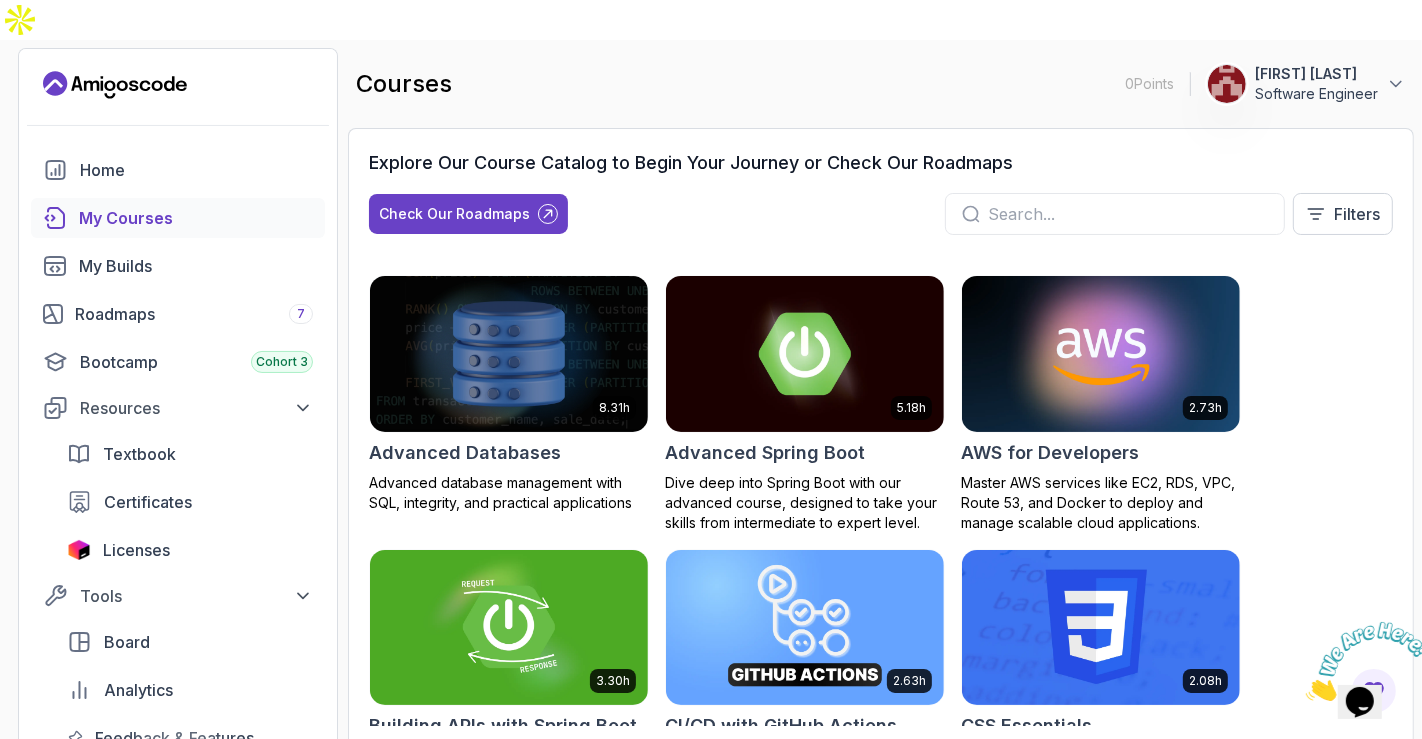 click at bounding box center (1305, 694) 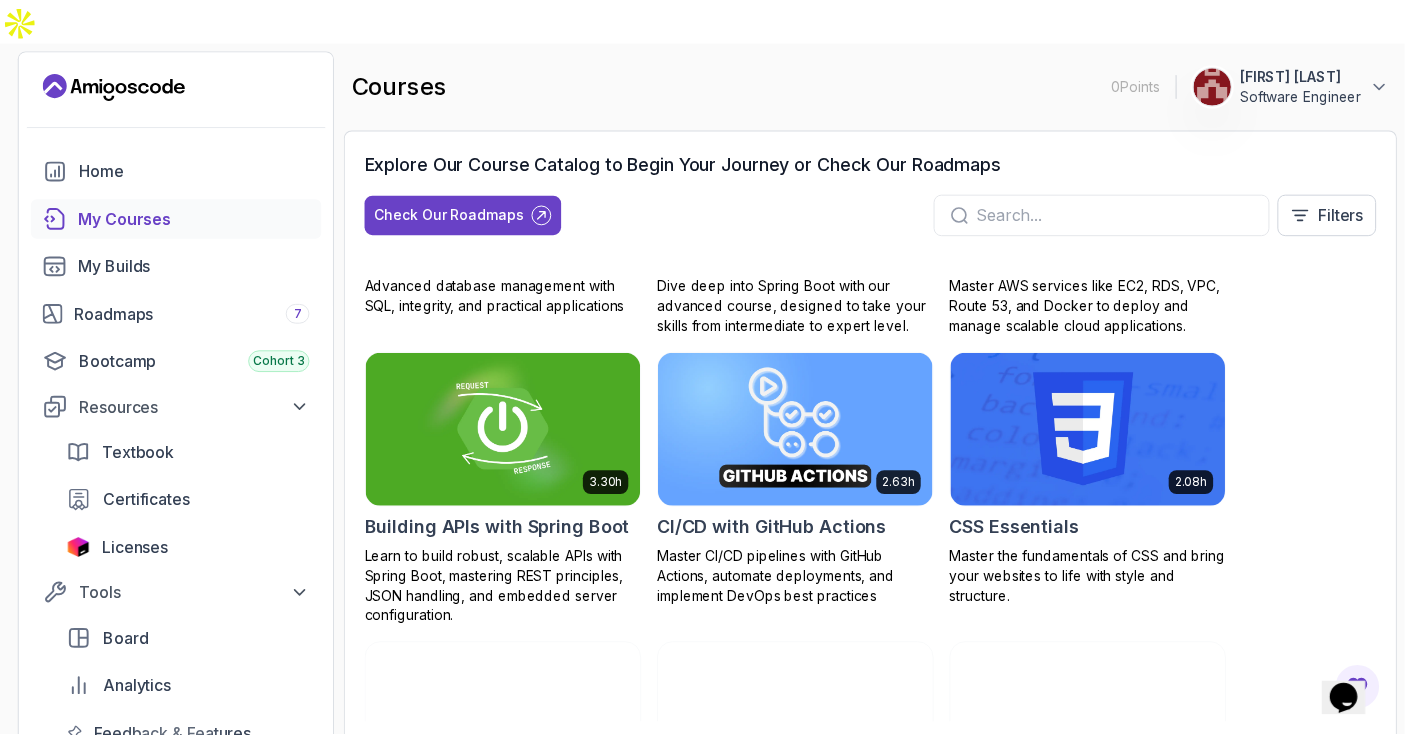 scroll, scrollTop: 197, scrollLeft: 0, axis: vertical 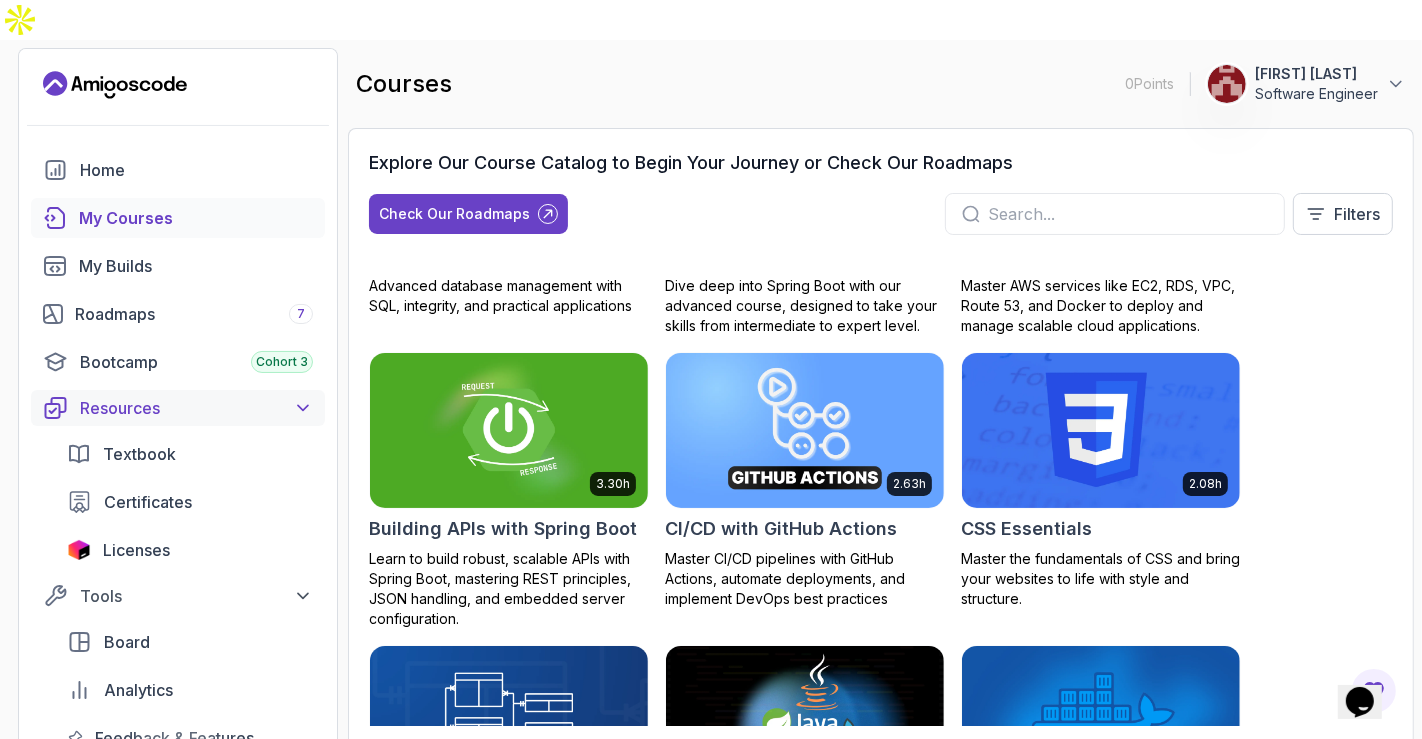 click 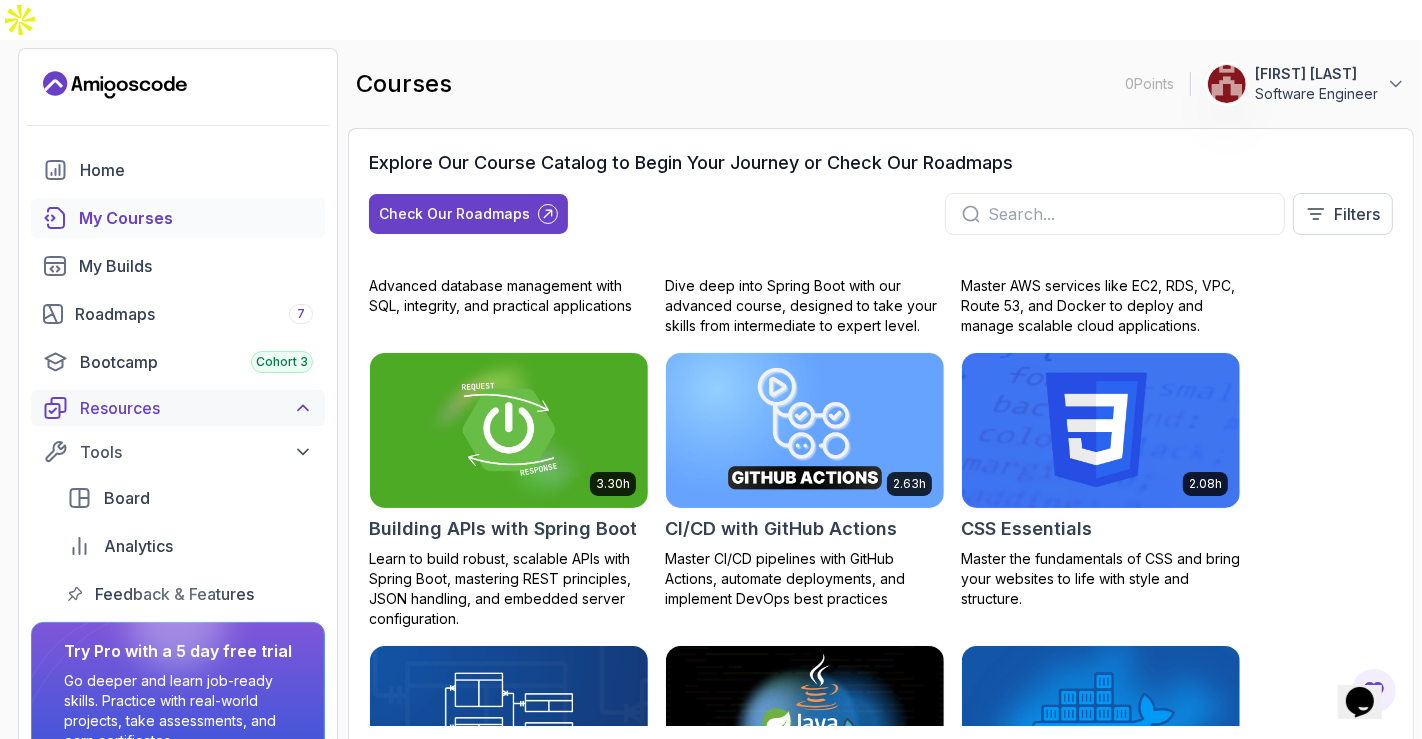 click 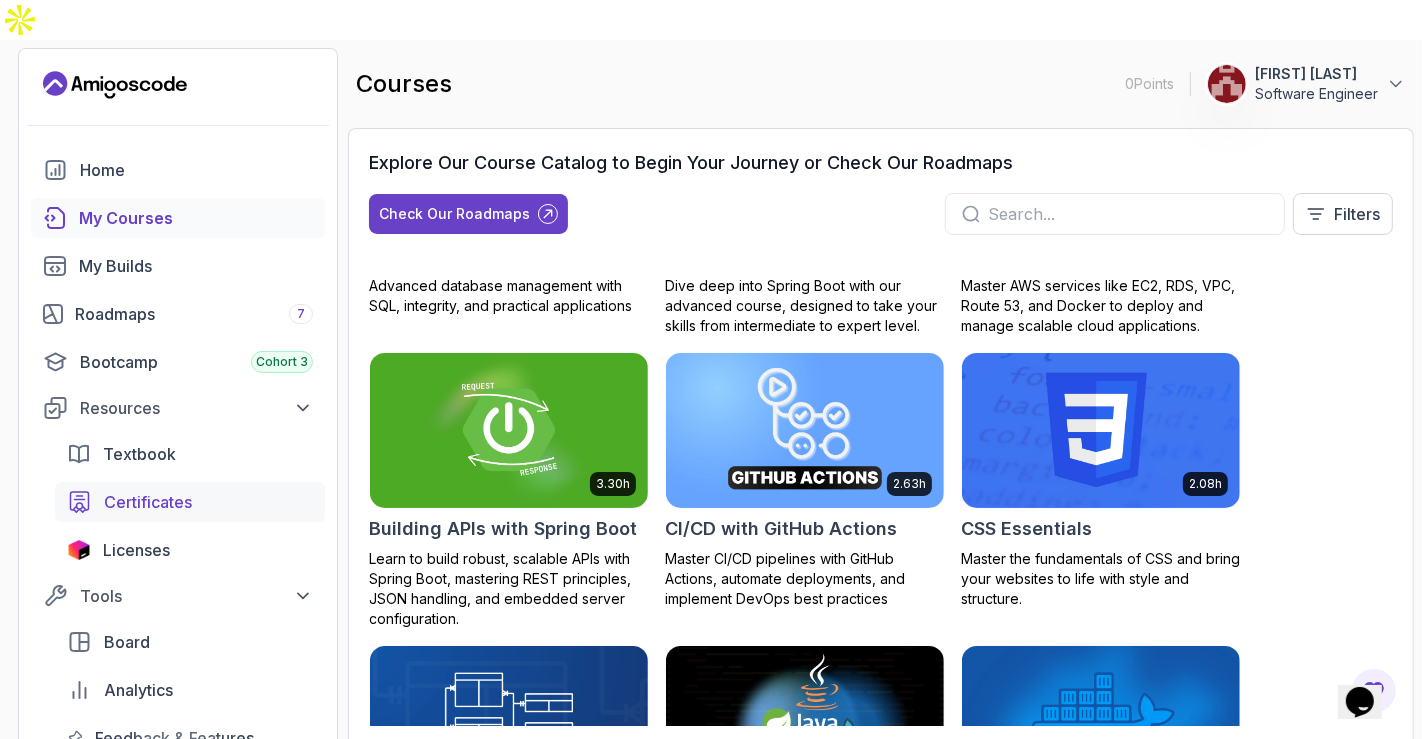 click on "Certificates" at bounding box center (208, 502) 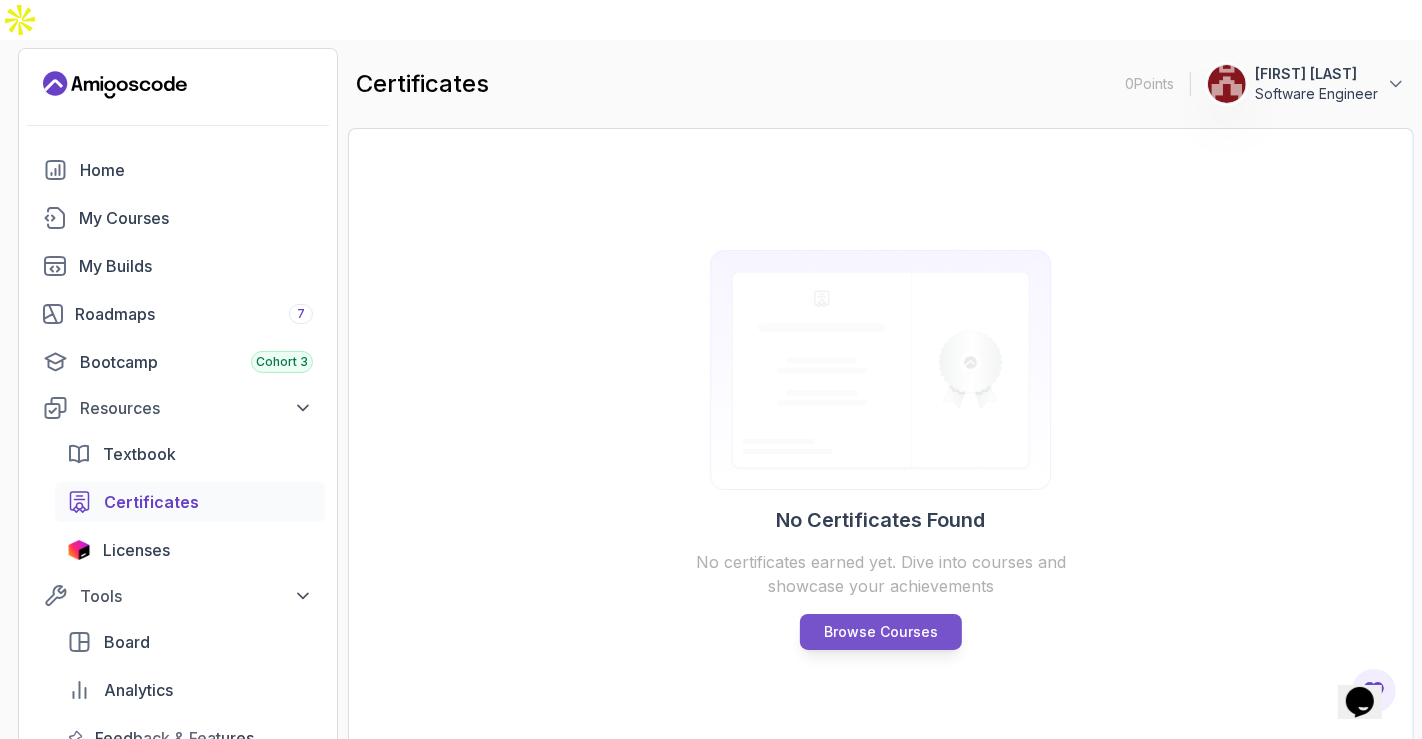 click on "Browse Courses" at bounding box center (881, 632) 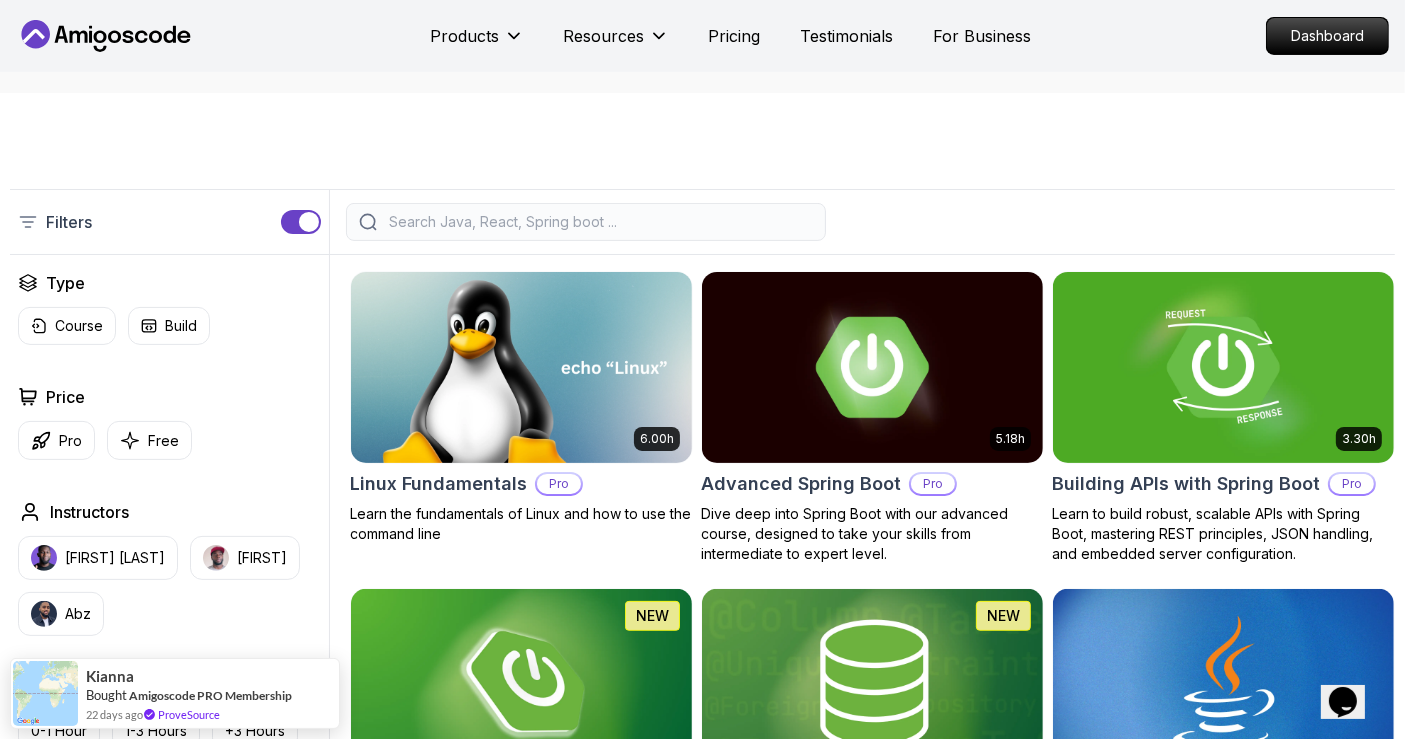 scroll, scrollTop: 402, scrollLeft: 0, axis: vertical 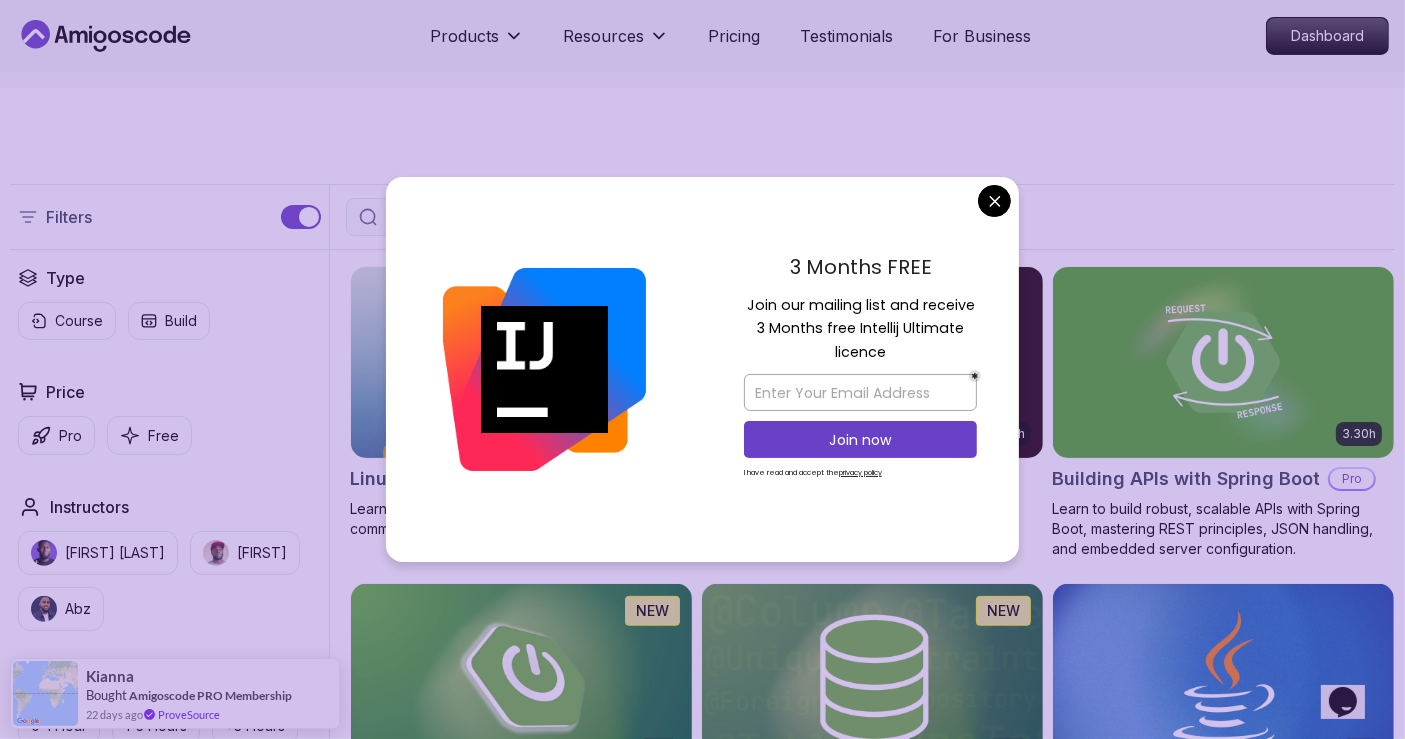 click on "Products Resources Pricing Testimonials For Business Dashboard Products Resources Pricing Testimonials For Business Dashboard All Courses Learn Java, Spring Boot, DevOps & More with Amigoscode Premium Courses Master in-demand skills like Java, Spring Boot, DevOps, React, and more through hands-on, expert-led courses. Advance your software development career with real-world projects and practical learning. Filters Filters Type Course Build Price Pro Free Instructors [FIRST] [LAST] [FIRST] [LAST] Duration 0-1 Hour 1-3 Hours +3 Hours Track Front End Back End Dev Ops Full Stack Level Junior Mid-level Senior 6.00h Linux Fundamentals Pro Learn the fundamentals of Linux and how to use the command line 5.18h Advanced Spring Boot Pro Dive deep into Spring Boot with our advanced course, designed to take your skills from intermediate to expert level. 3.30h Building APIs with Spring Boot Pro Learn to build robust, scalable APIs with Spring Boot, mastering REST principles, JSON handling, and embedded server configuration. NEW" at bounding box center (702, 4570) 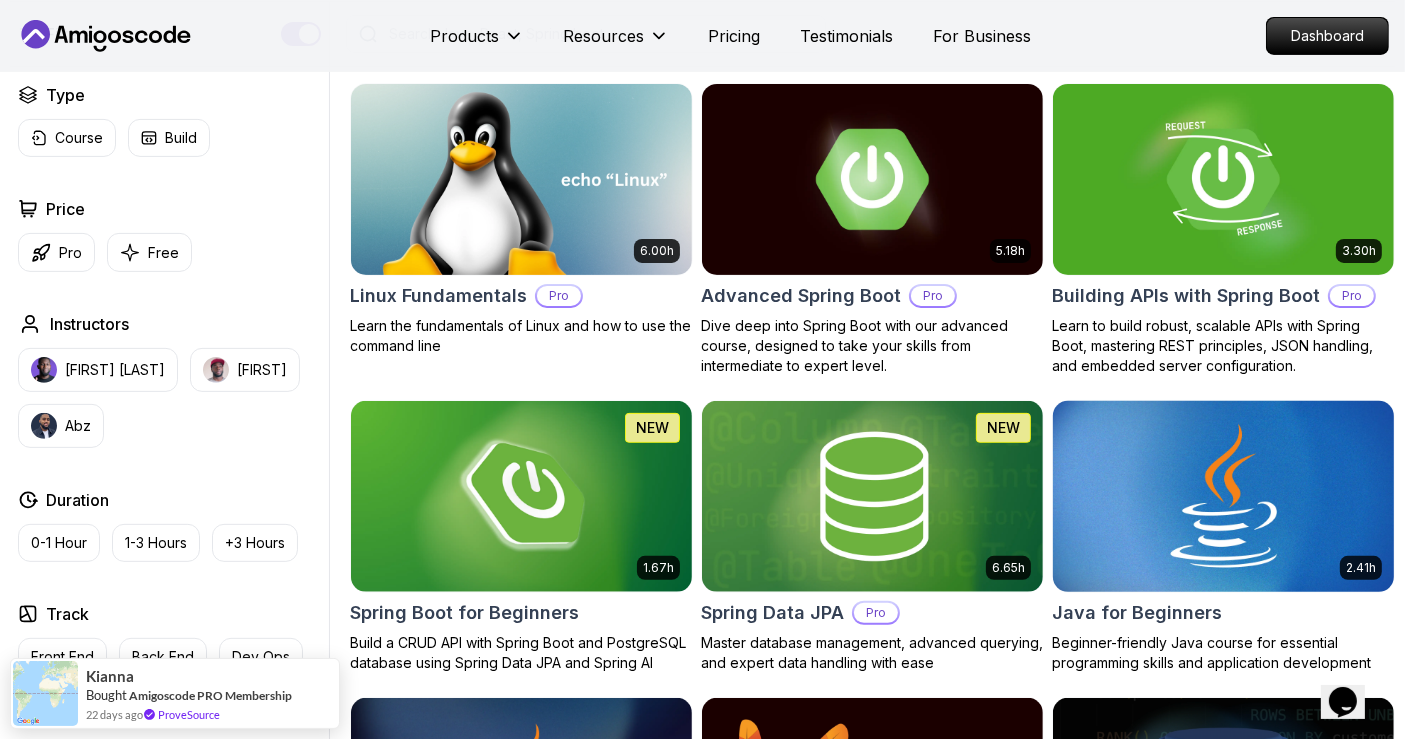 scroll, scrollTop: 583, scrollLeft: 0, axis: vertical 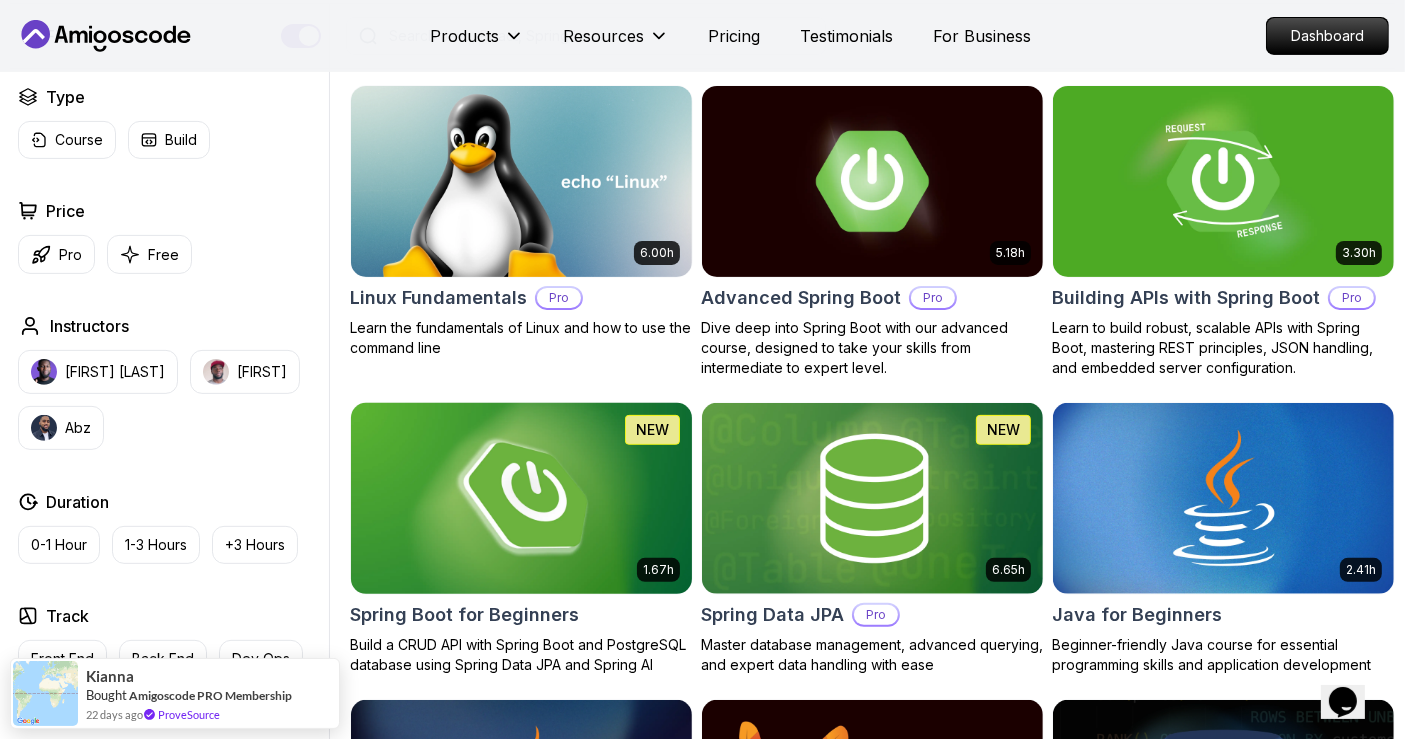 click at bounding box center (521, 498) 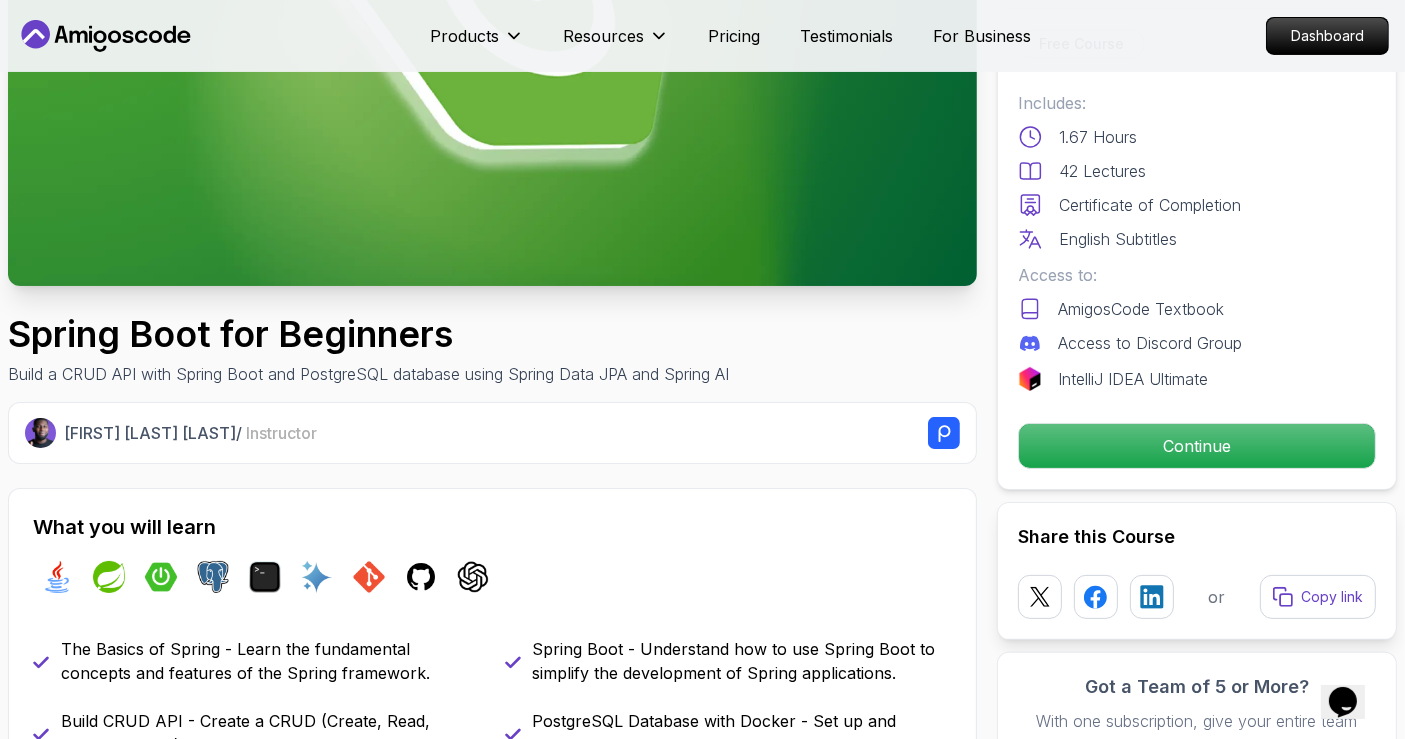 scroll, scrollTop: 420, scrollLeft: 0, axis: vertical 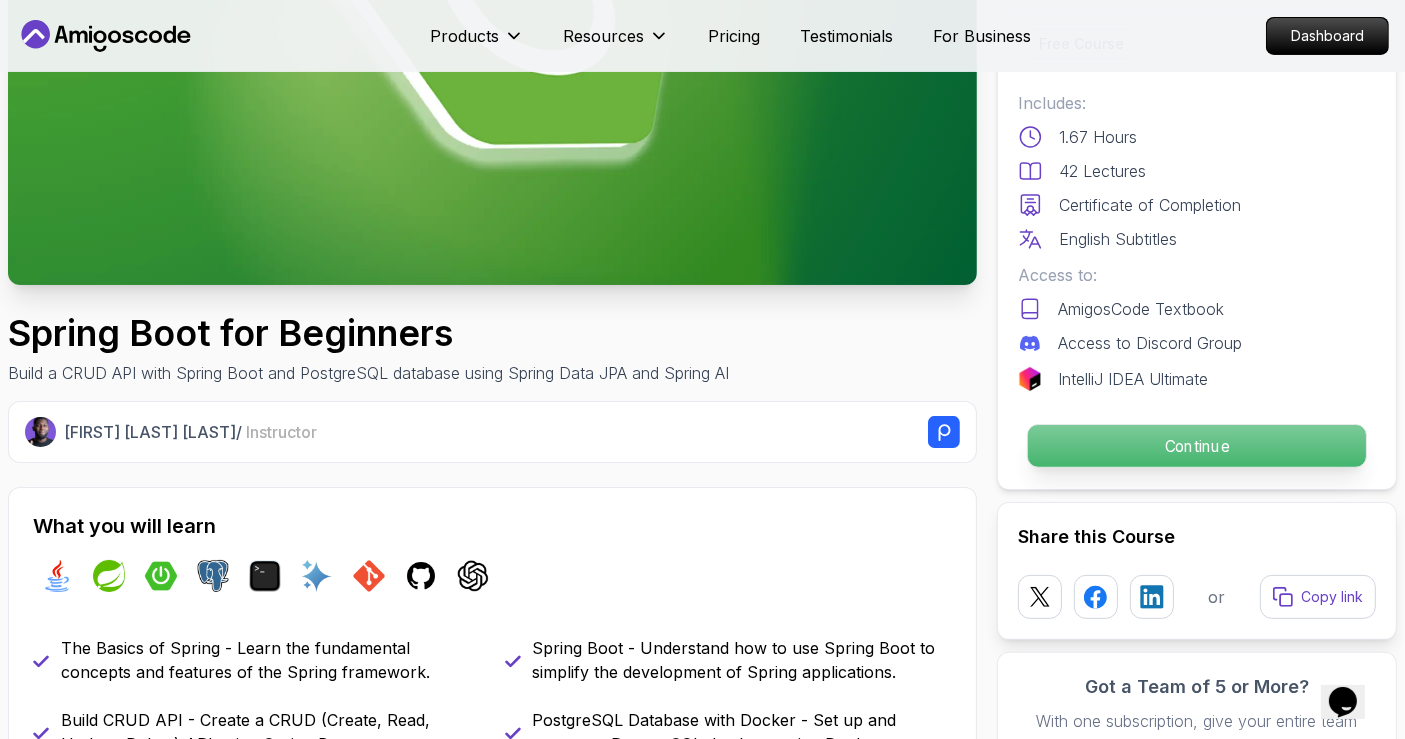 click on "Continue" at bounding box center (1197, 446) 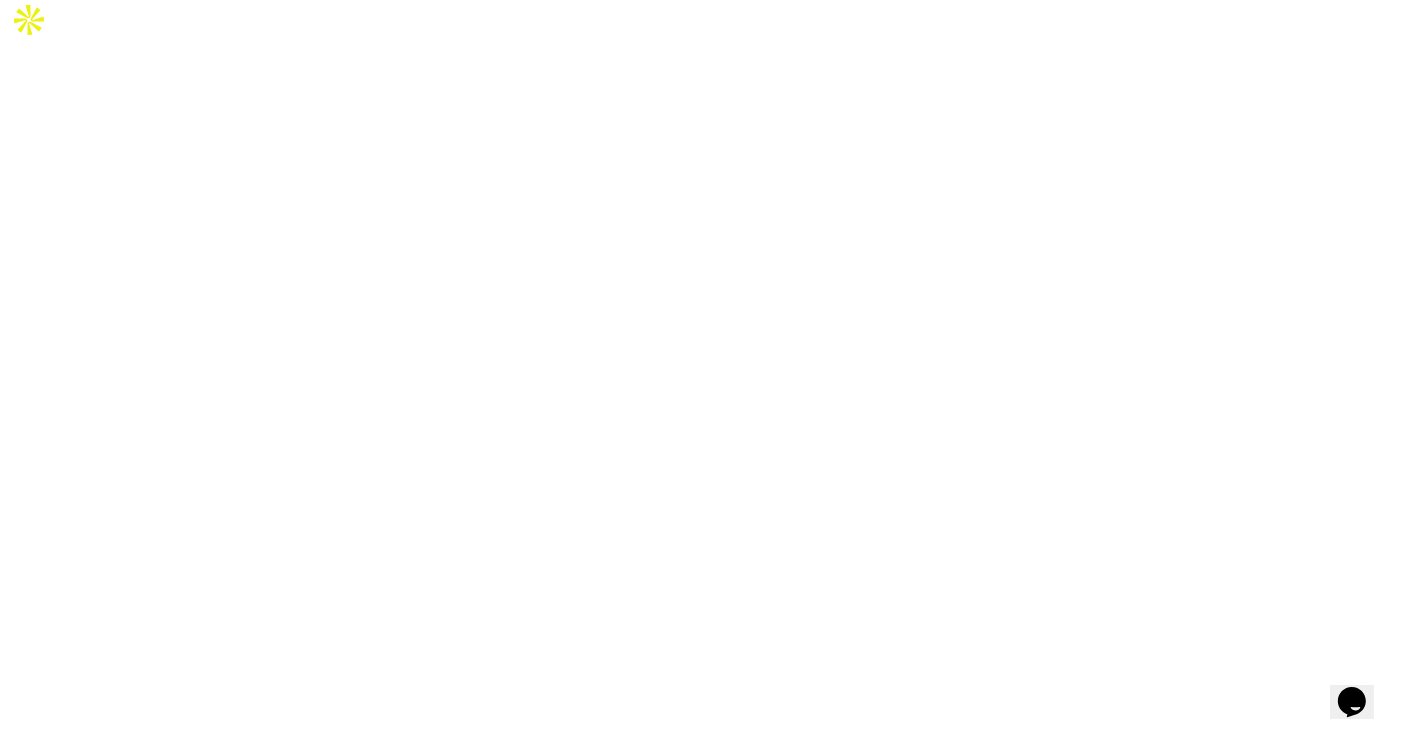 scroll, scrollTop: 0, scrollLeft: 0, axis: both 